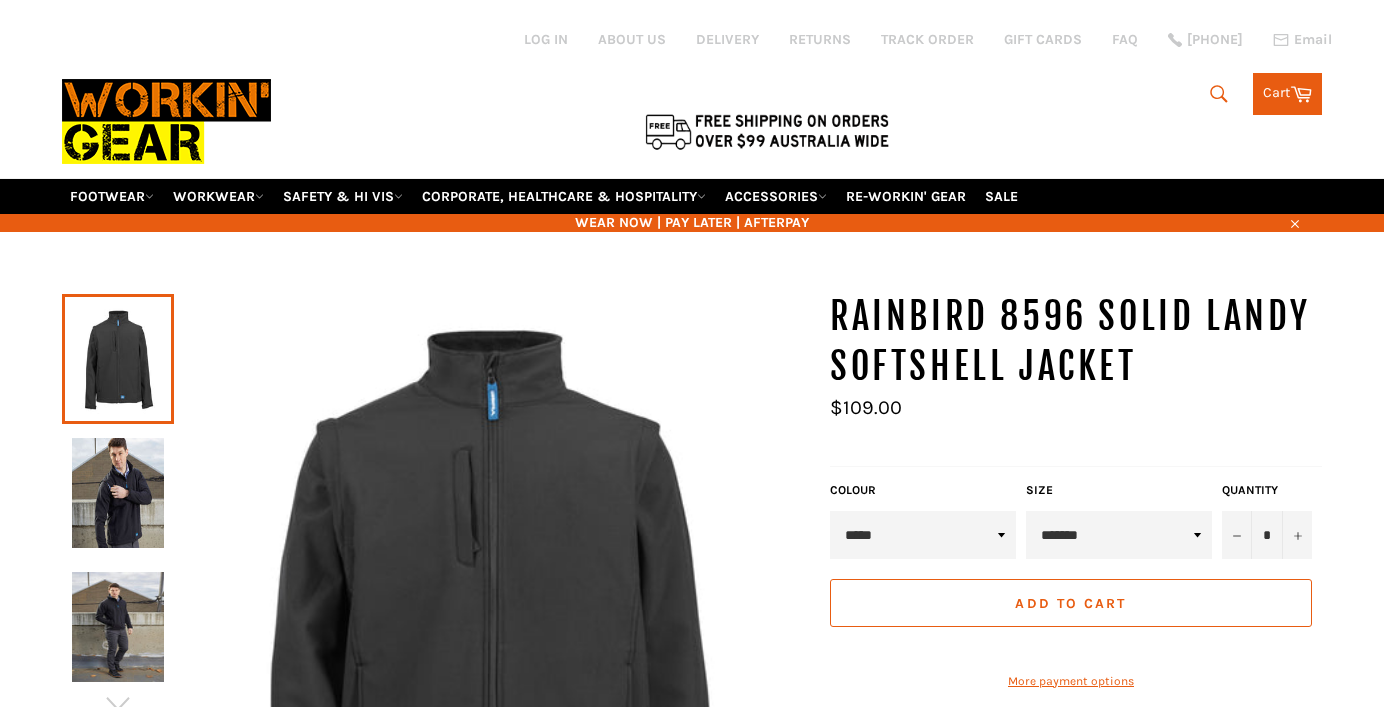 scroll, scrollTop: 0, scrollLeft: 0, axis: both 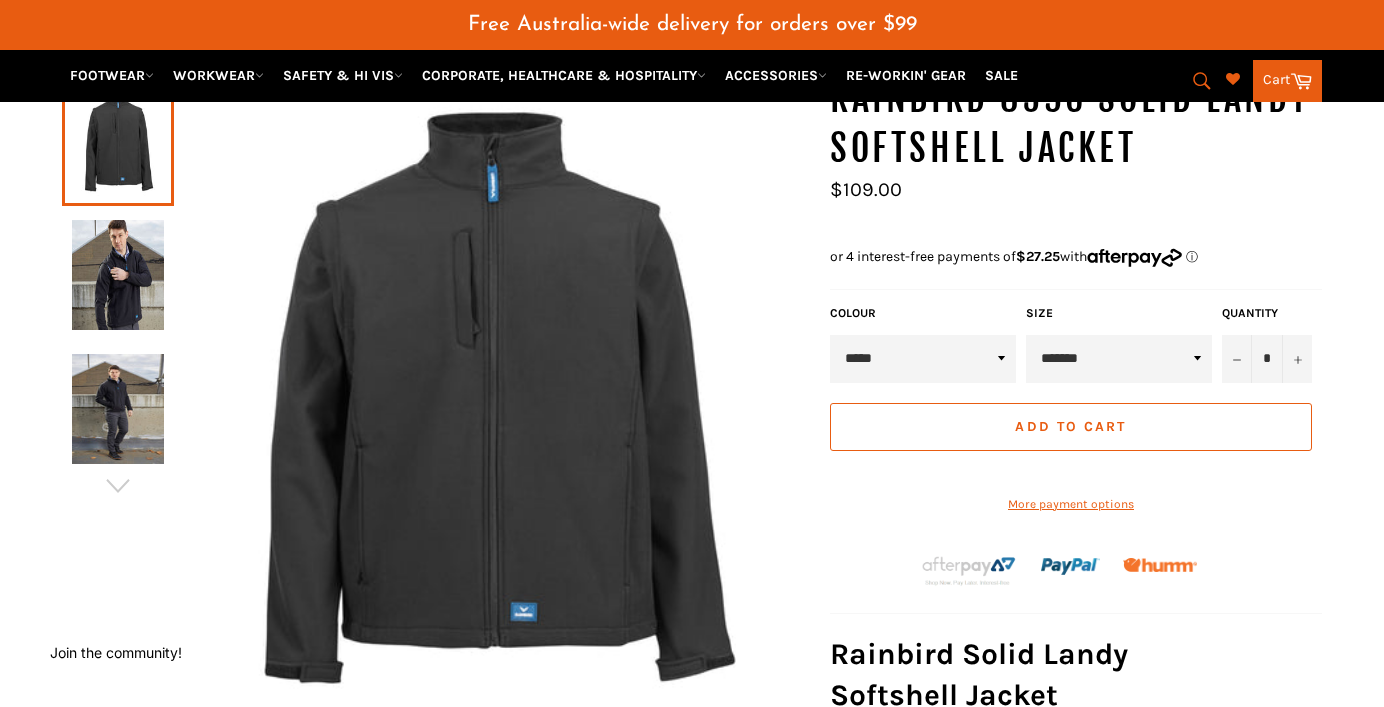 click at bounding box center (118, 275) 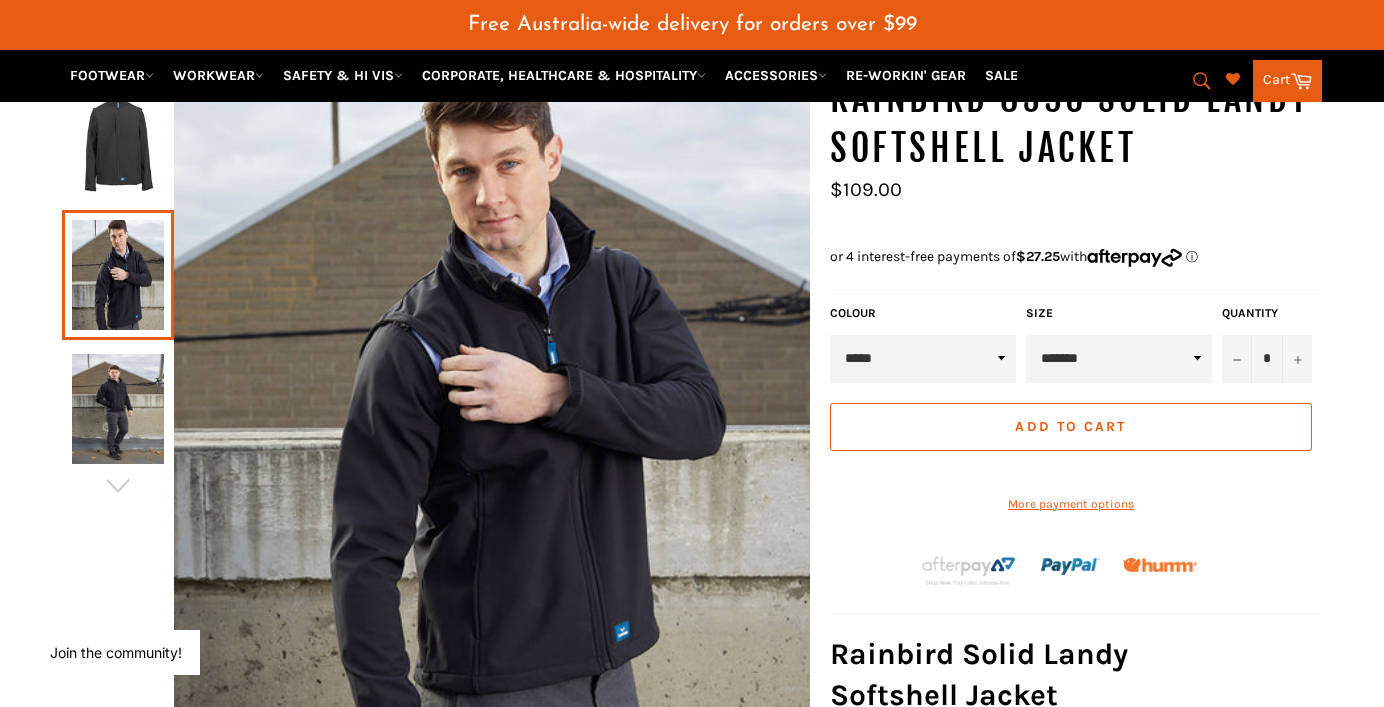 click at bounding box center [118, 409] 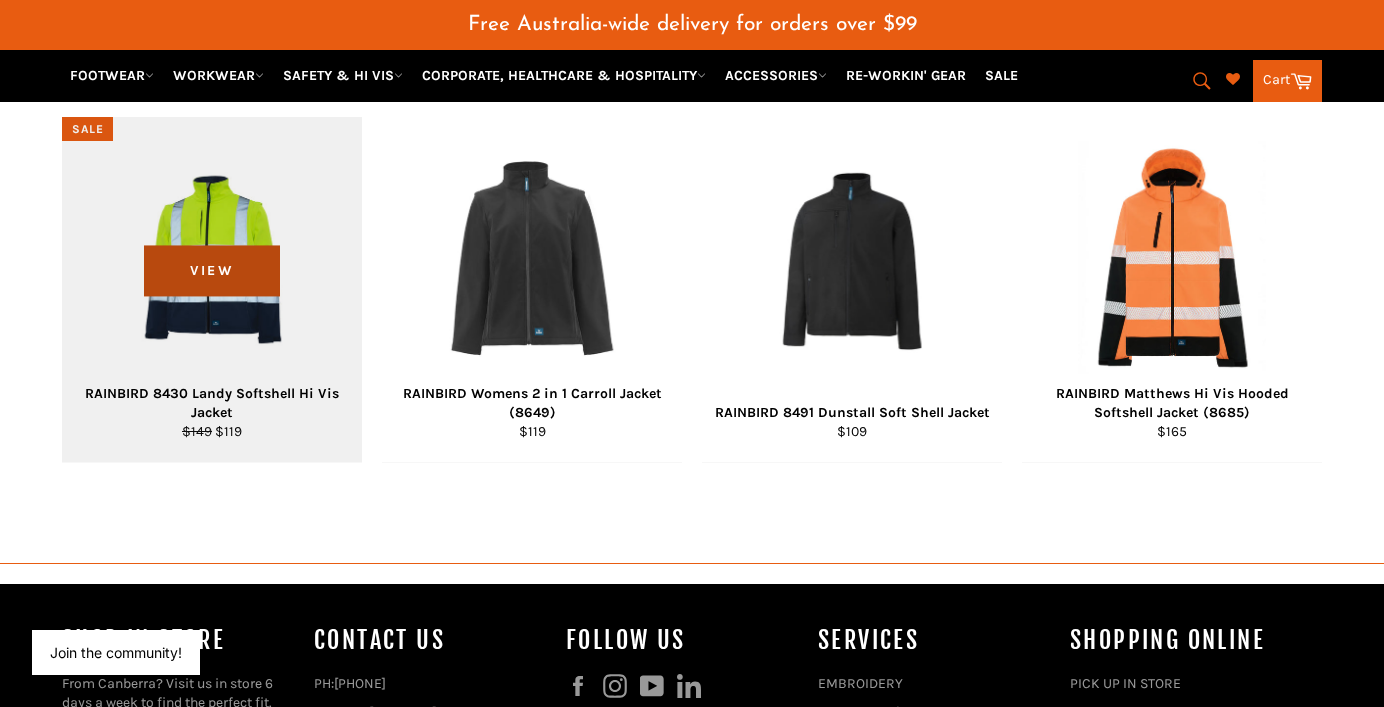 scroll, scrollTop: 2146, scrollLeft: 0, axis: vertical 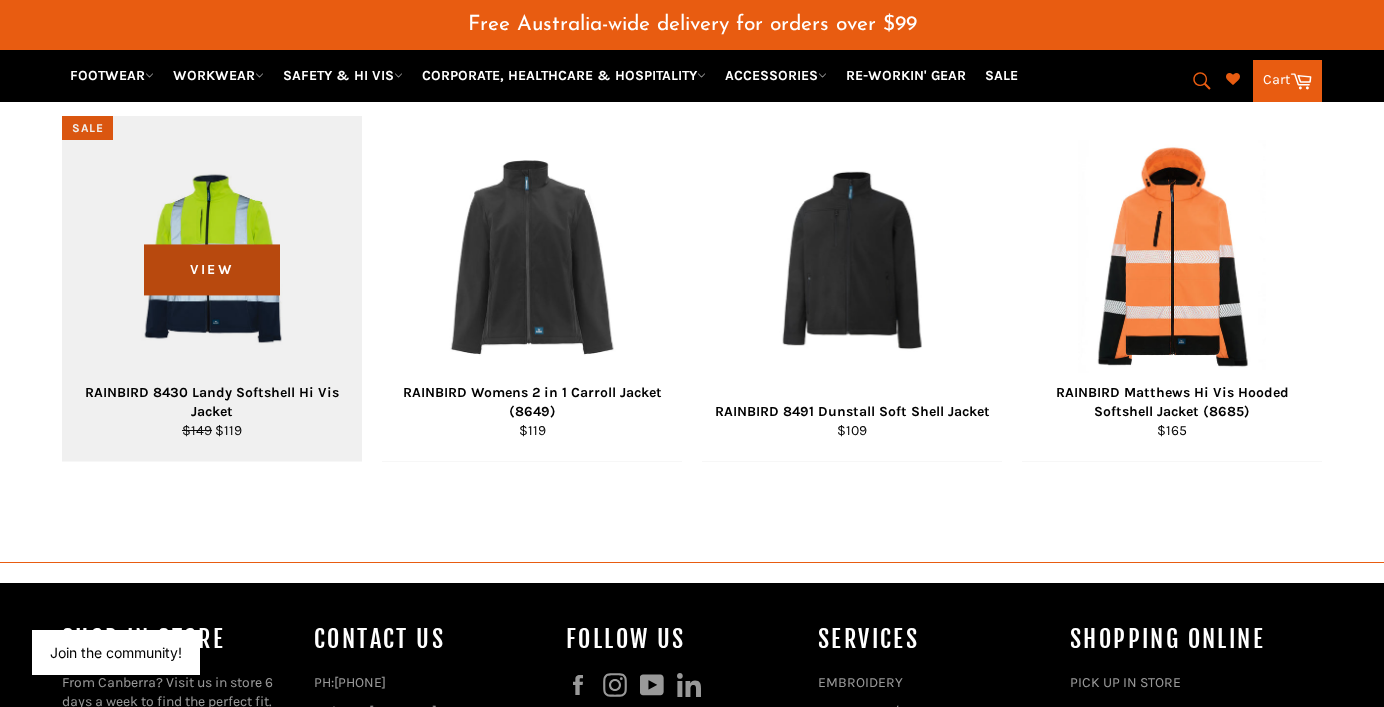 click on "View" at bounding box center [211, 270] 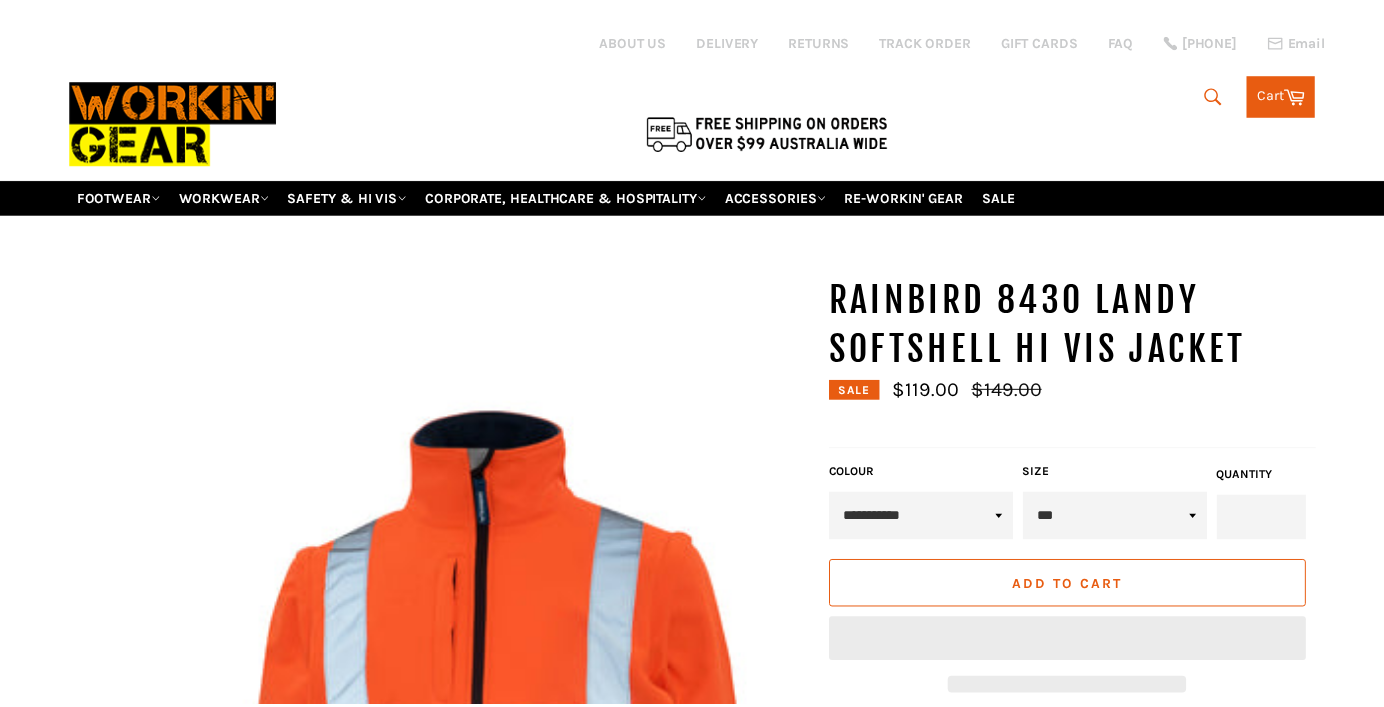 scroll, scrollTop: 0, scrollLeft: 0, axis: both 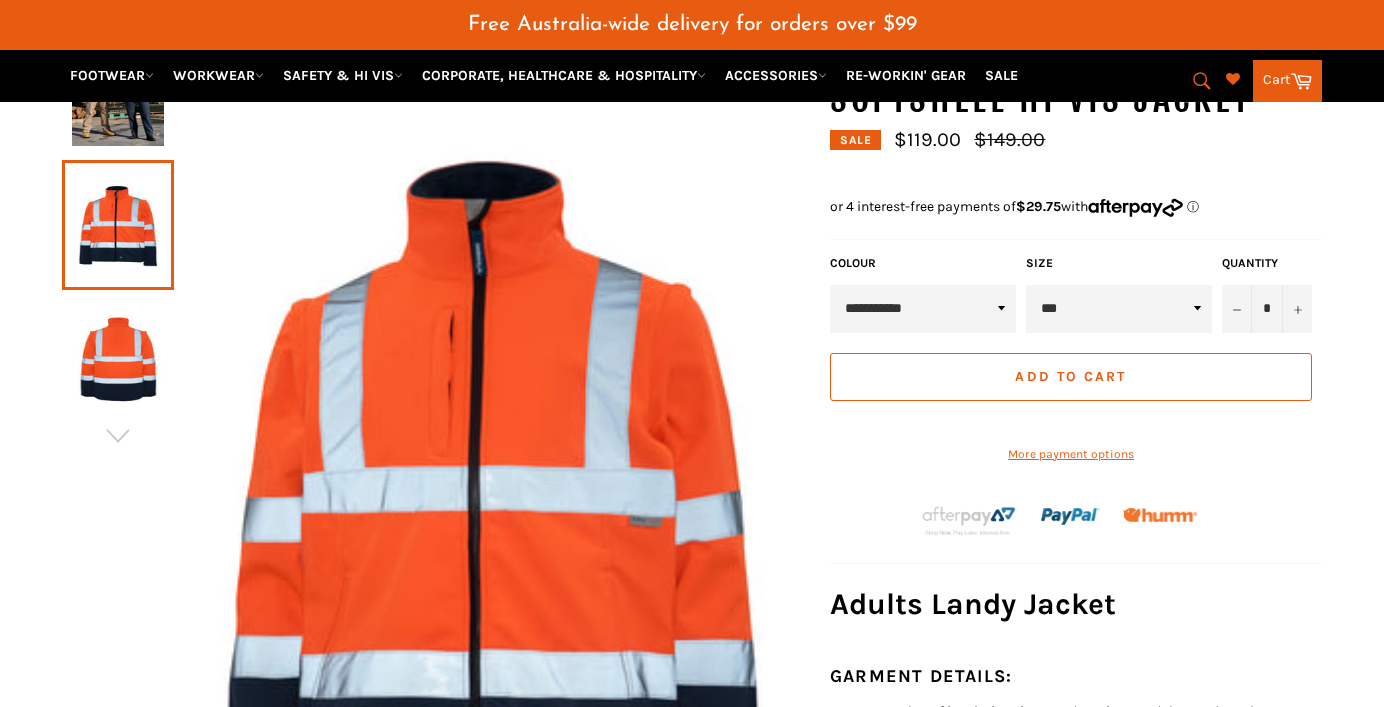 click on "[CREDIT CARD]
[CREDIT CARD]
[CREDIT CARD]
[CREDIT CARD]" at bounding box center (923, 309) 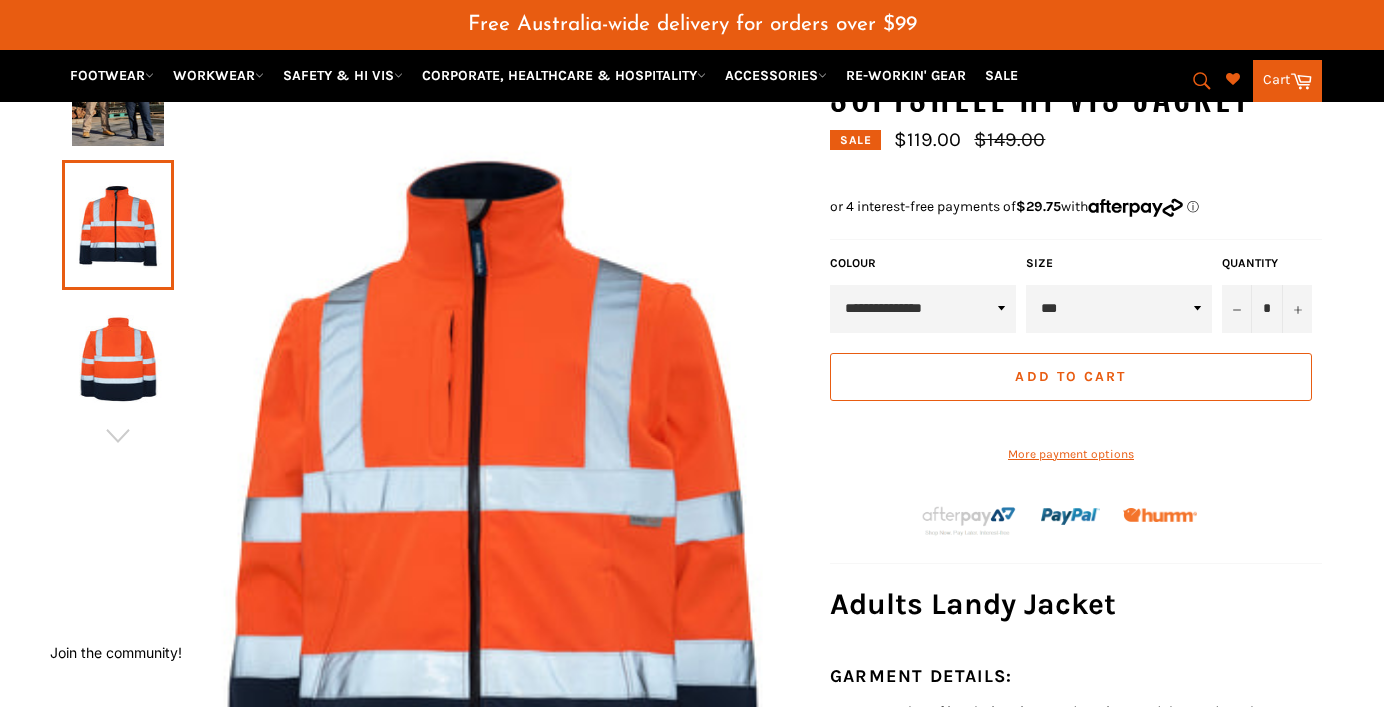 click on "[CREDIT CARD]
[CREDIT CARD]
[CREDIT CARD]
[CREDIT CARD]" at bounding box center [923, 309] 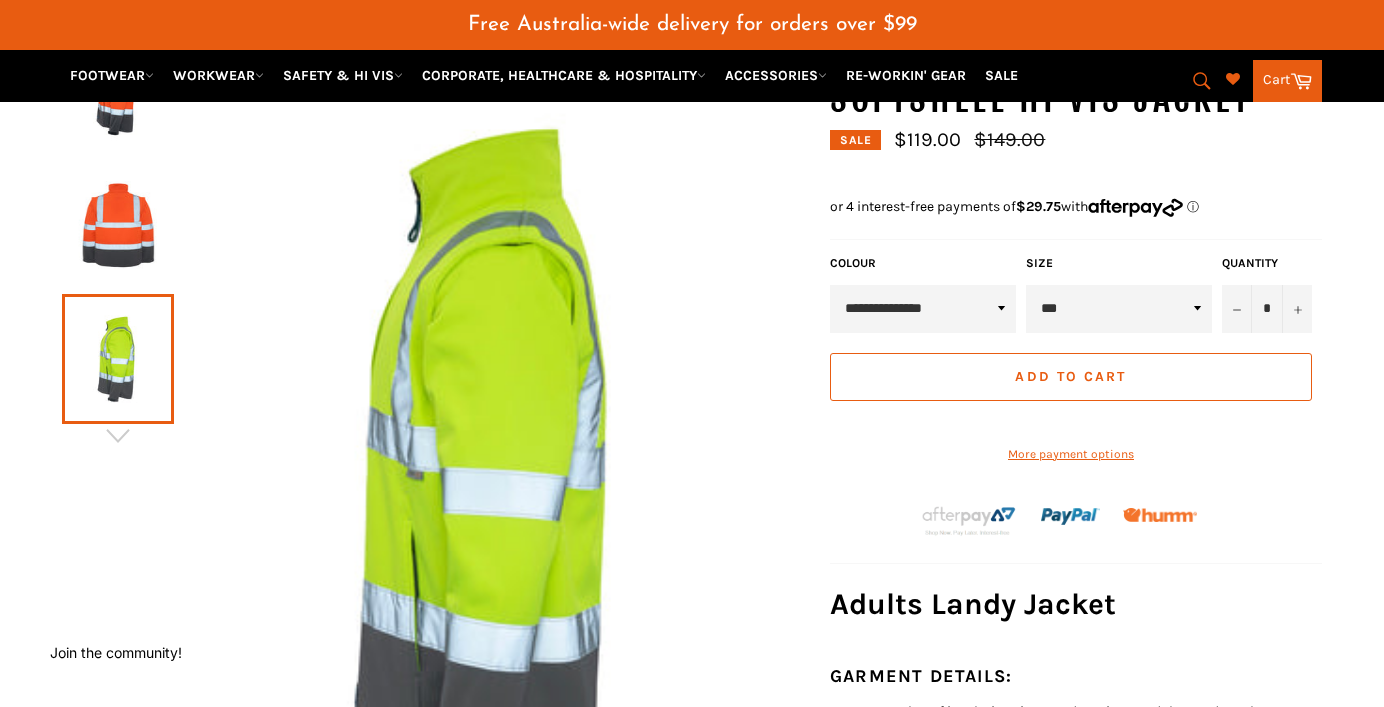 click on "**********" at bounding box center (923, 309) 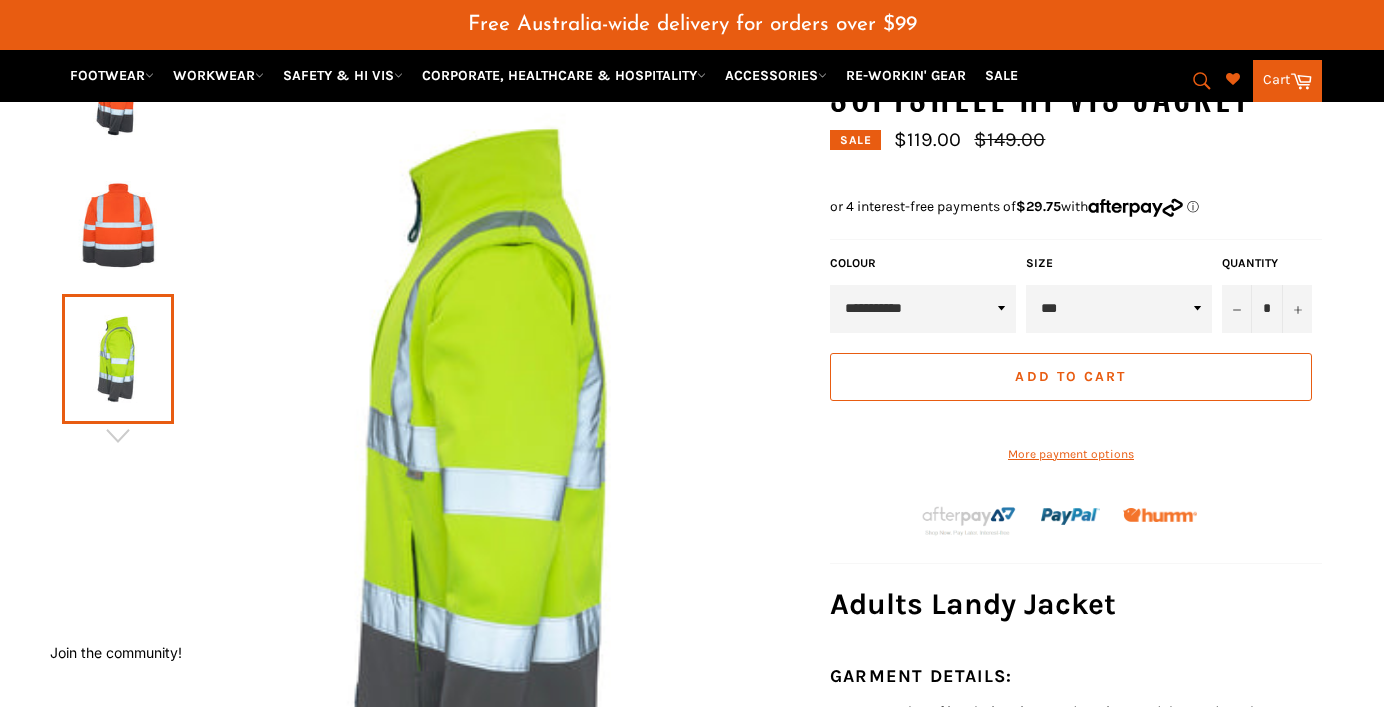 click on "**********" at bounding box center [923, 309] 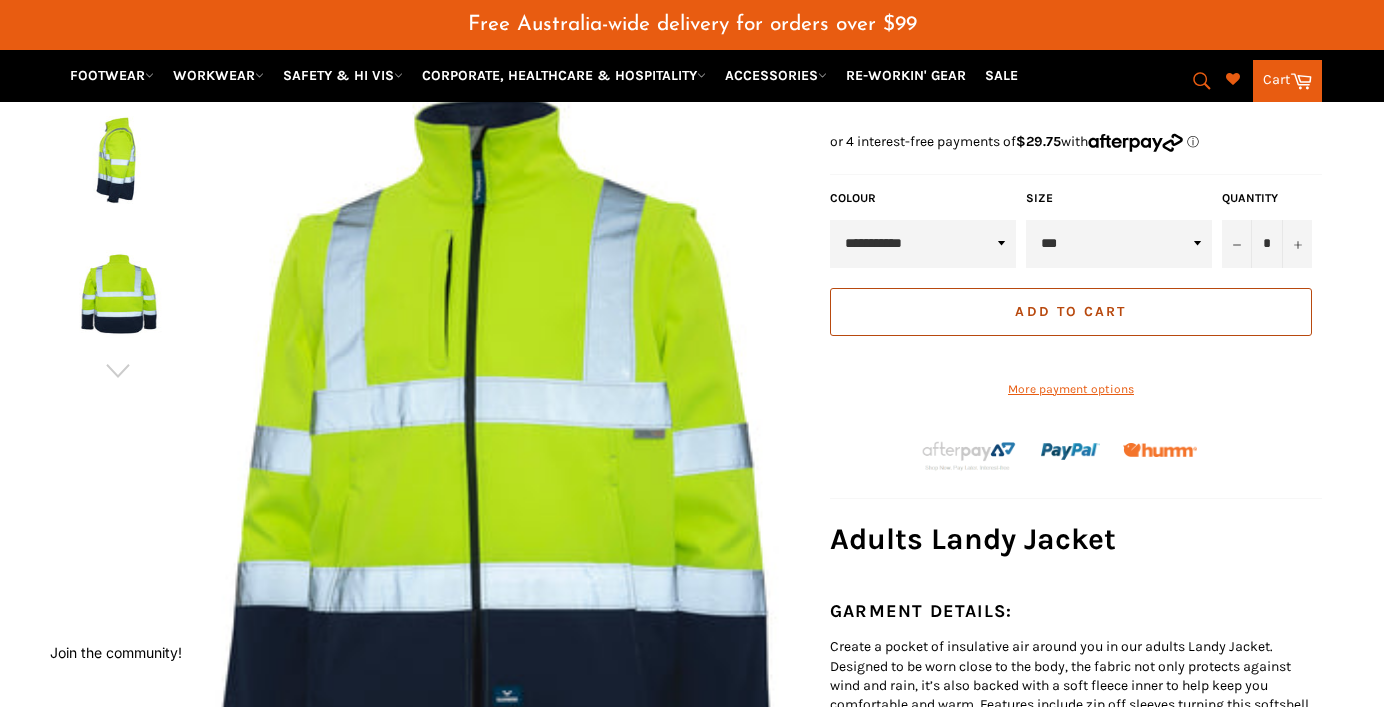 scroll, scrollTop: 379, scrollLeft: 0, axis: vertical 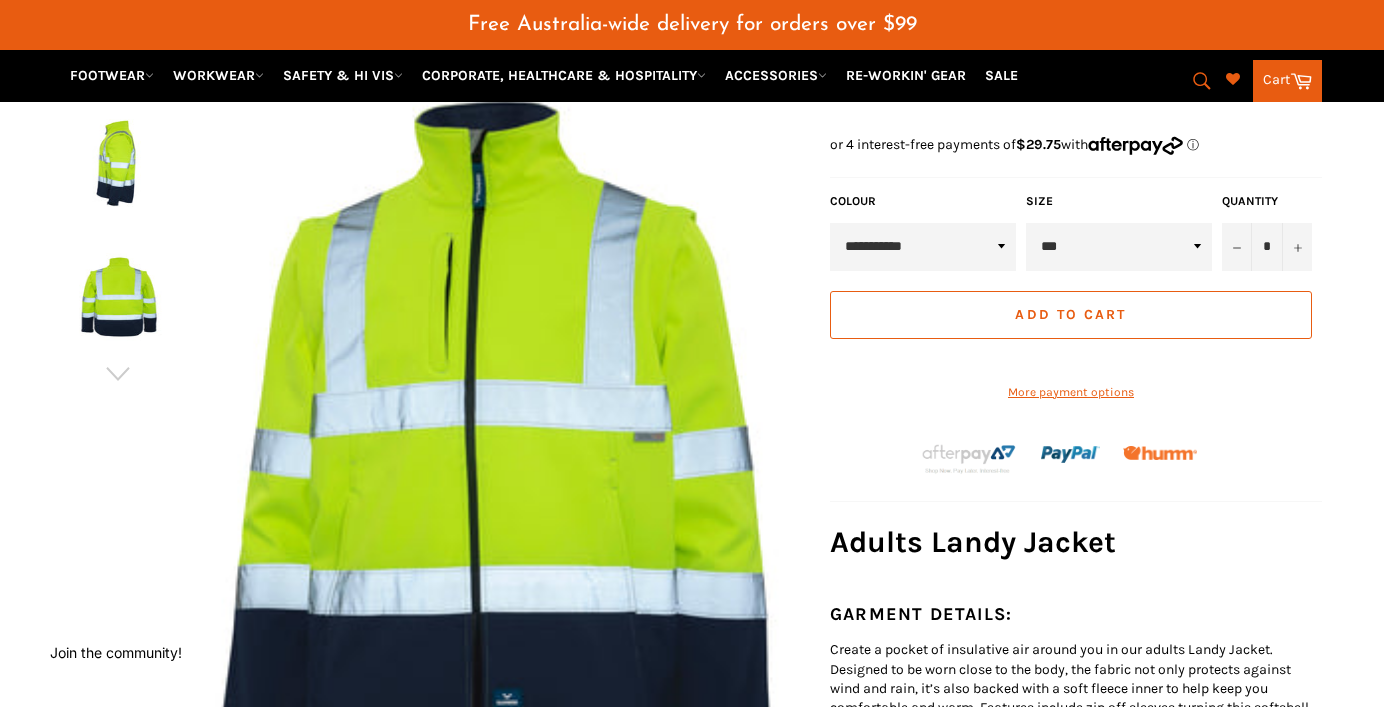click on "**********" at bounding box center (923, 247) 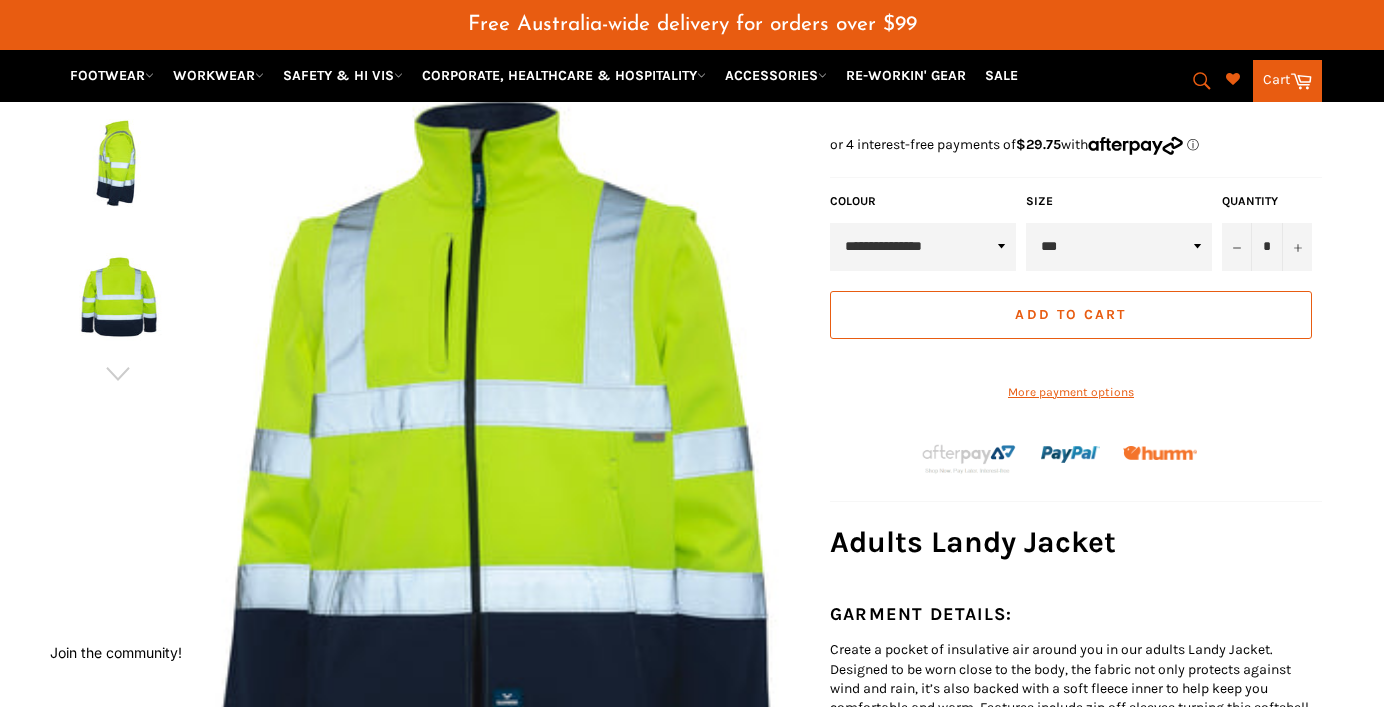 click on "**********" at bounding box center [923, 247] 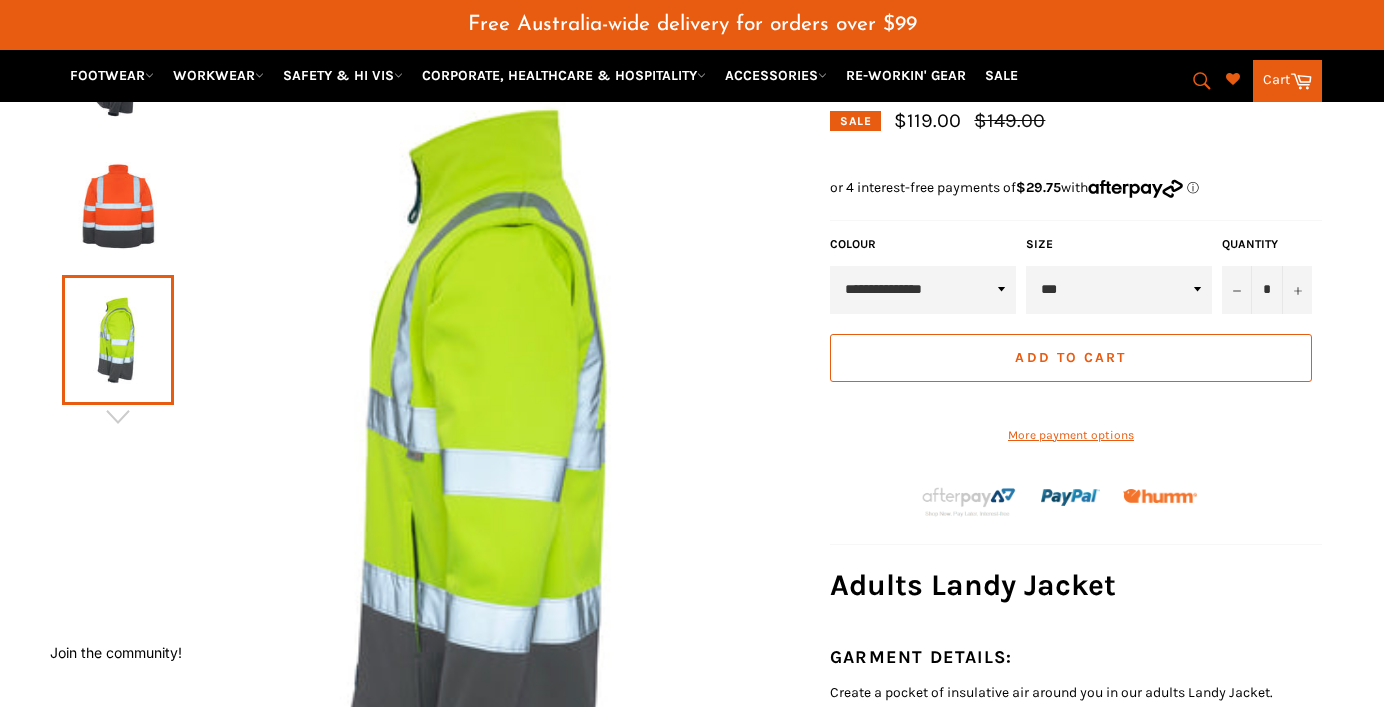scroll, scrollTop: 335, scrollLeft: 0, axis: vertical 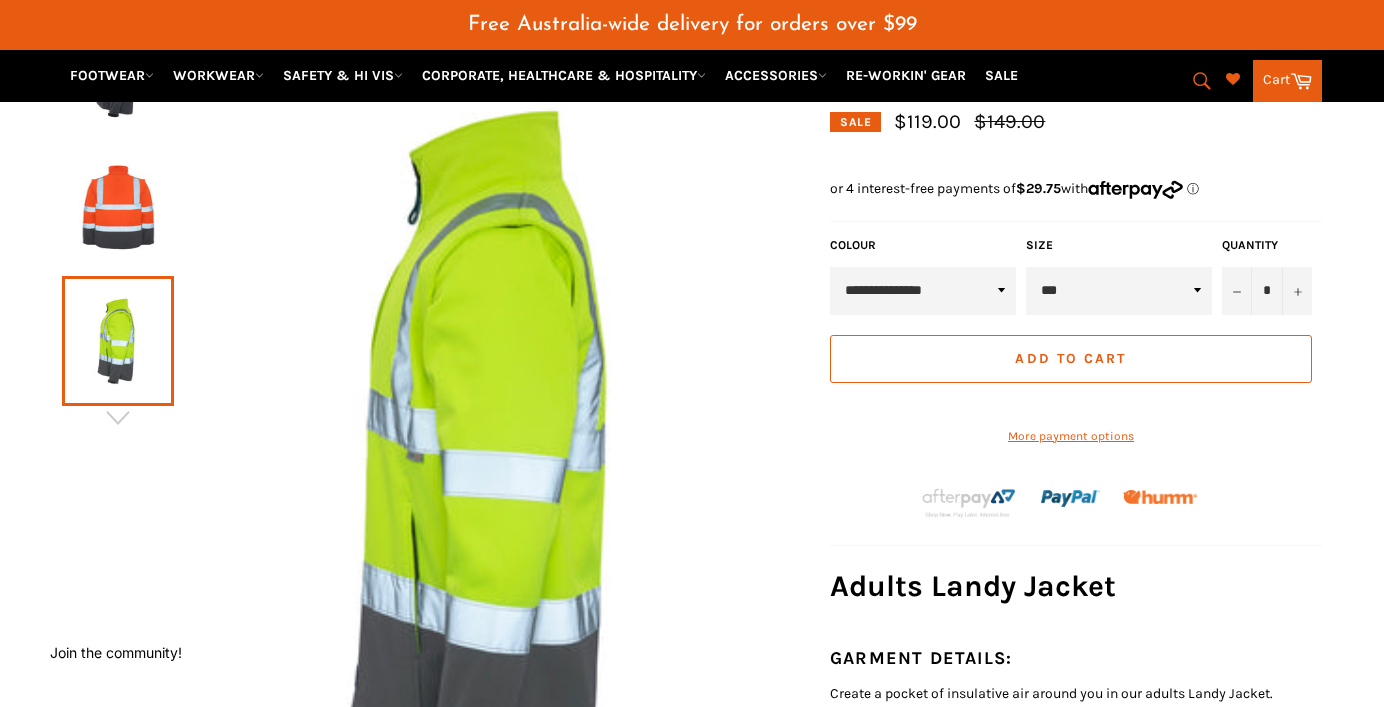 click on "**********" at bounding box center (923, 291) 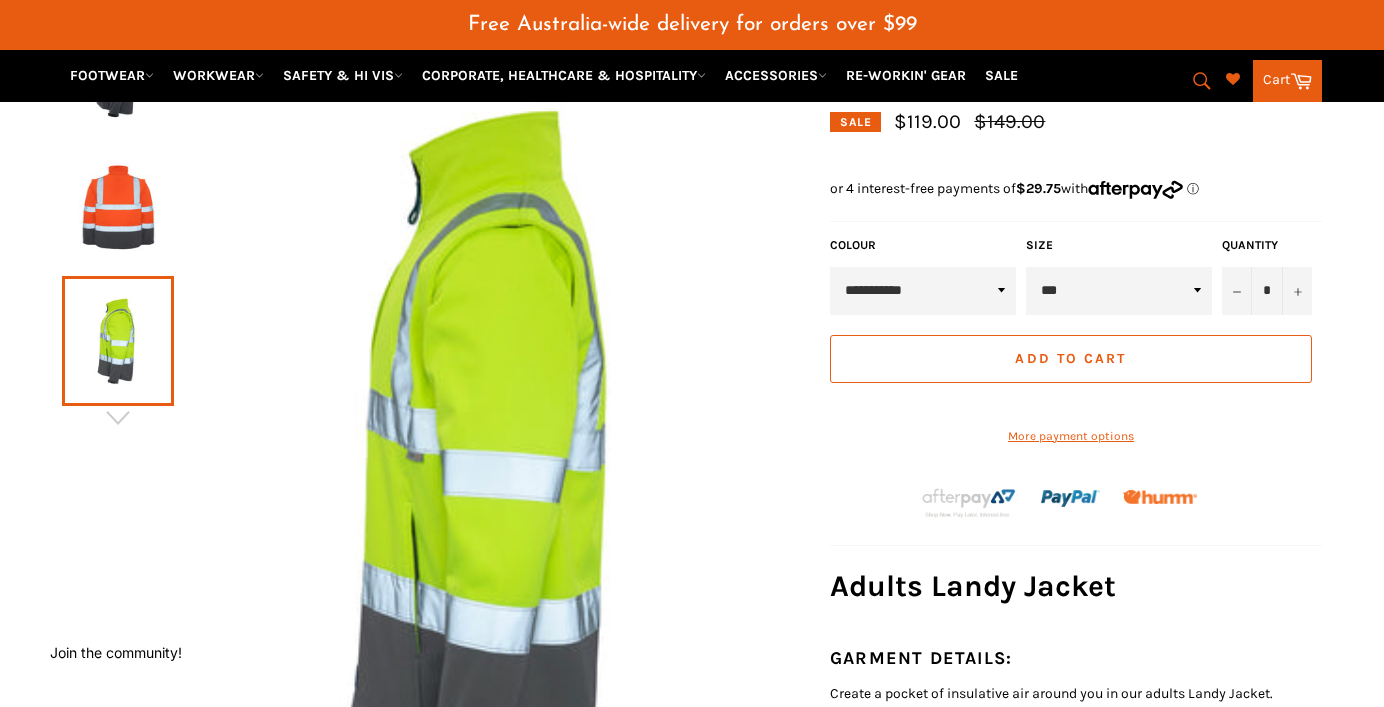 click on "**********" at bounding box center [923, 291] 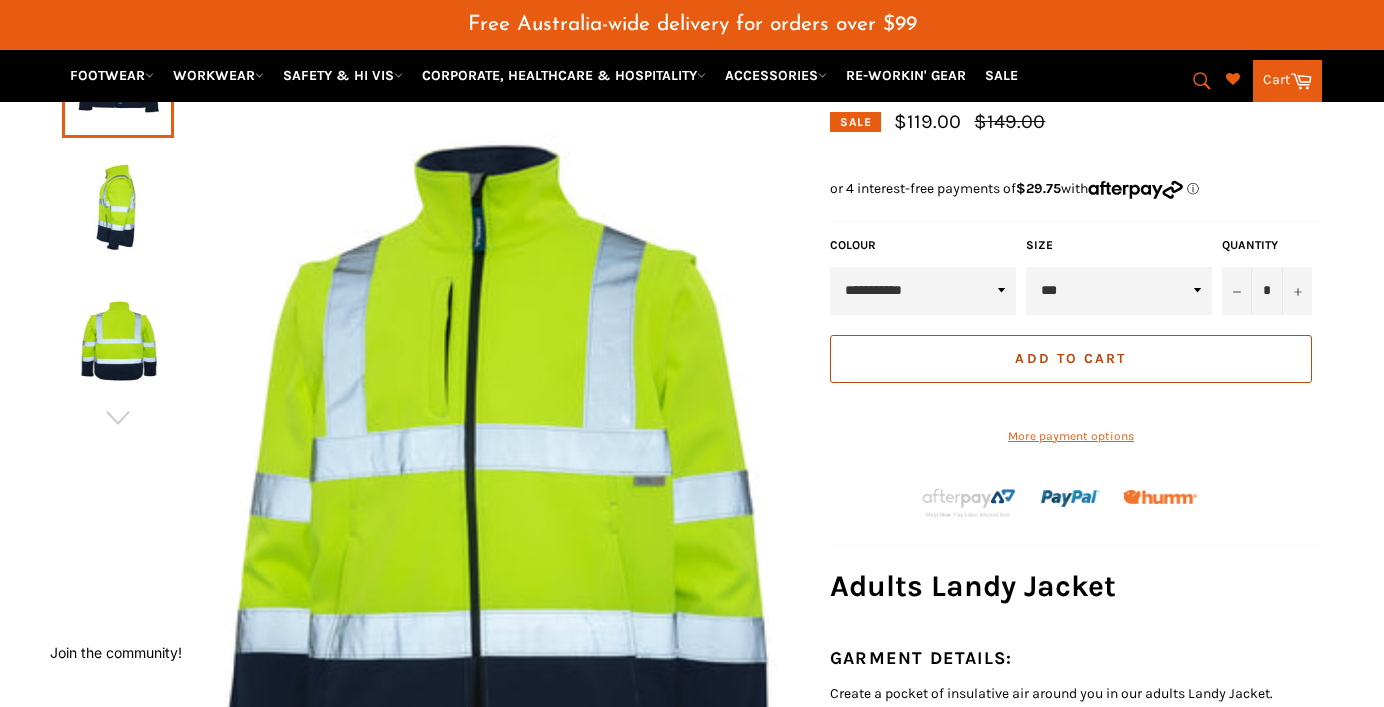 scroll, scrollTop: 334, scrollLeft: 0, axis: vertical 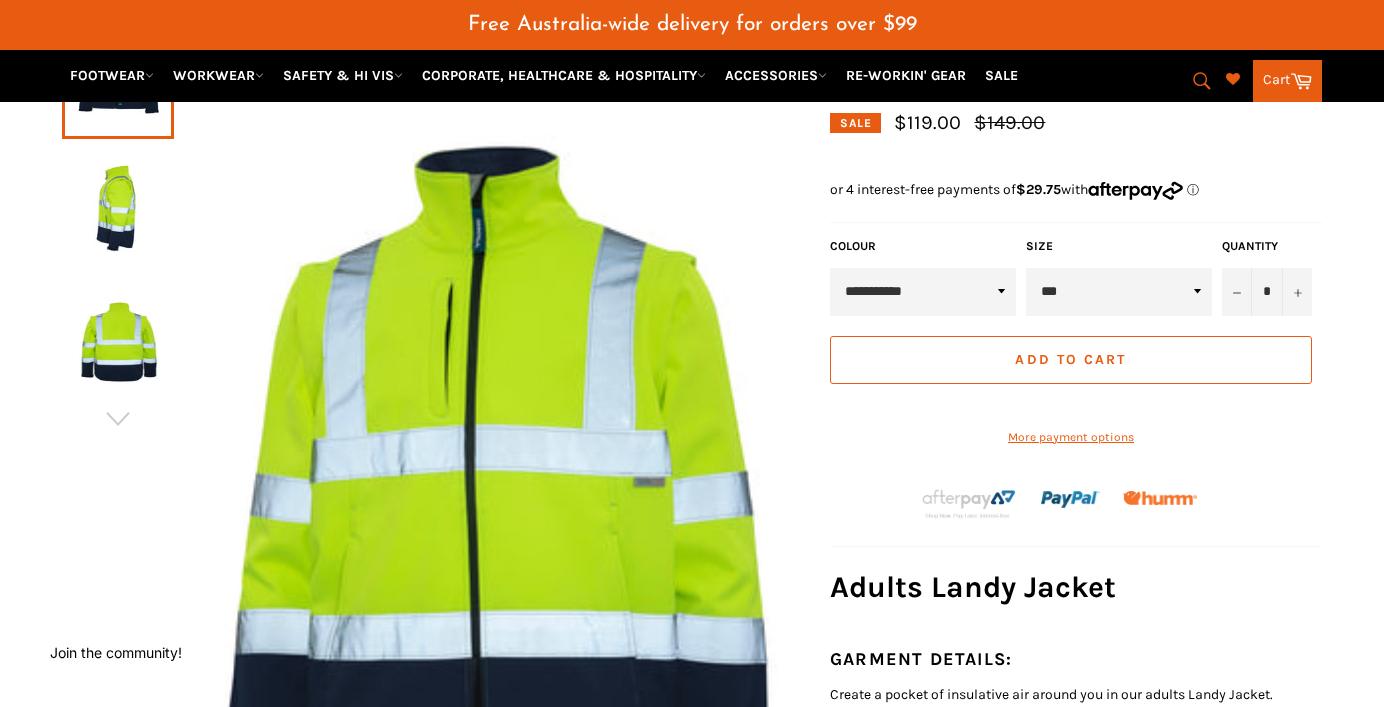 click on "***
***
***
***
***
***
*******" at bounding box center [1119, 292] 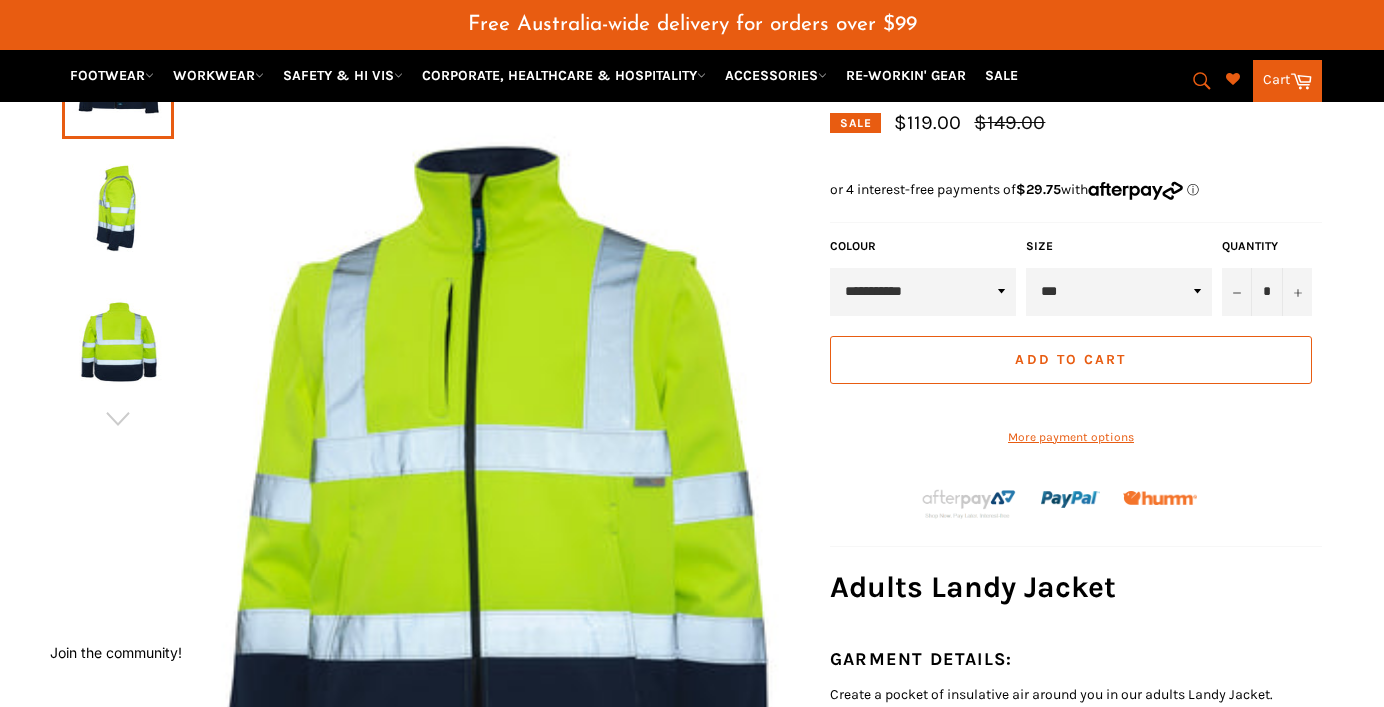 select on "***" 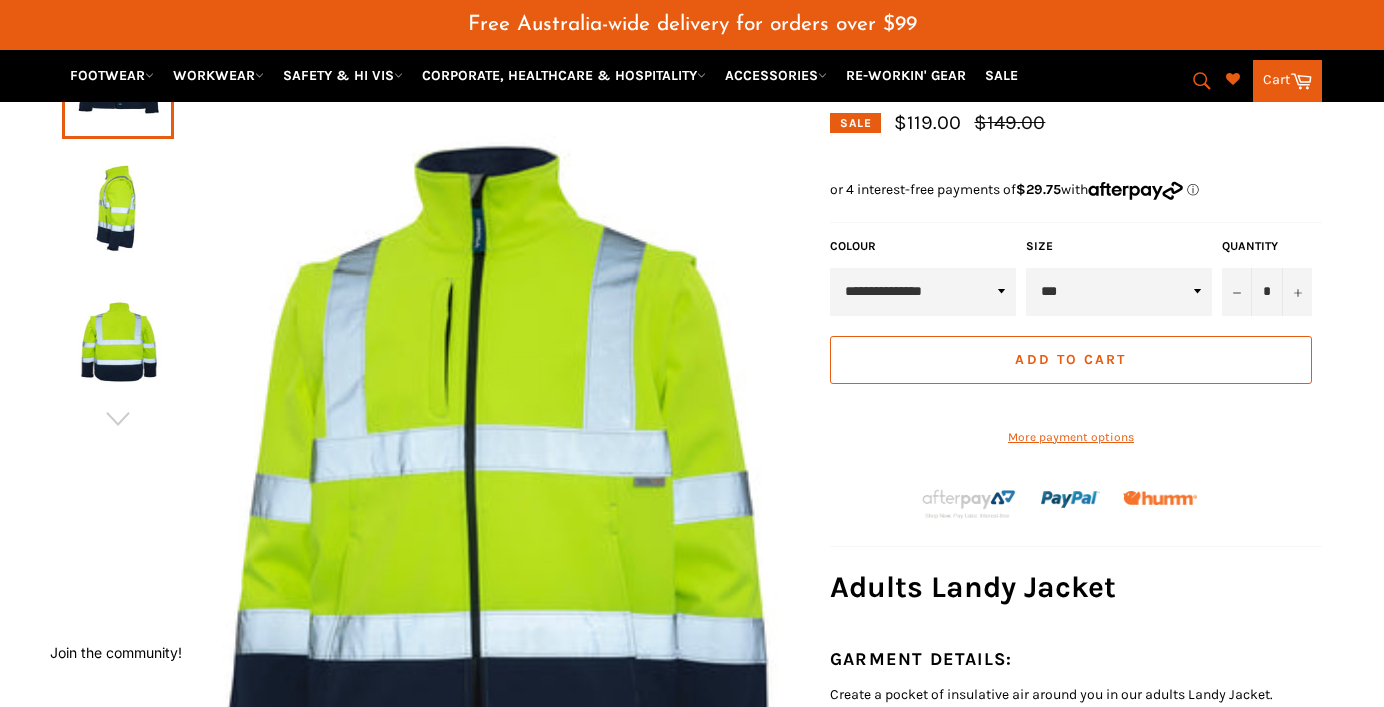click on "**********" at bounding box center [923, 292] 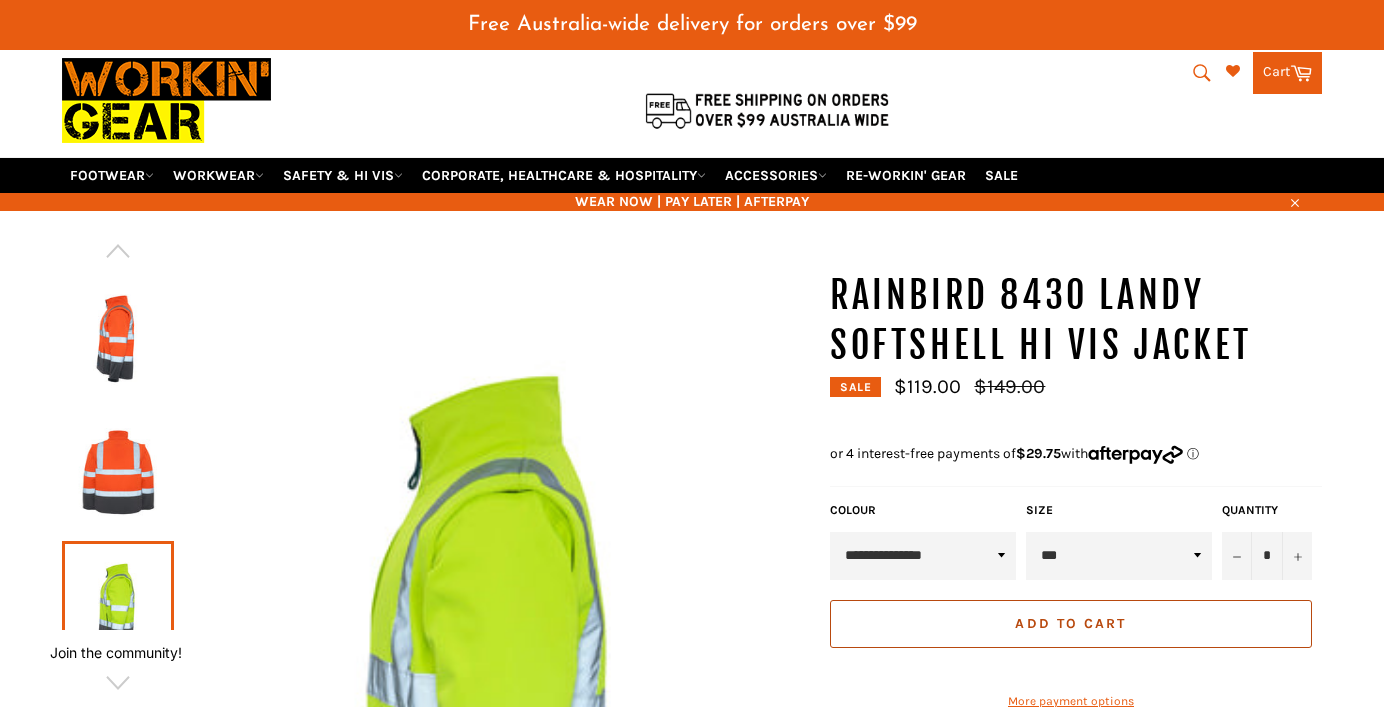 scroll, scrollTop: 68, scrollLeft: 0, axis: vertical 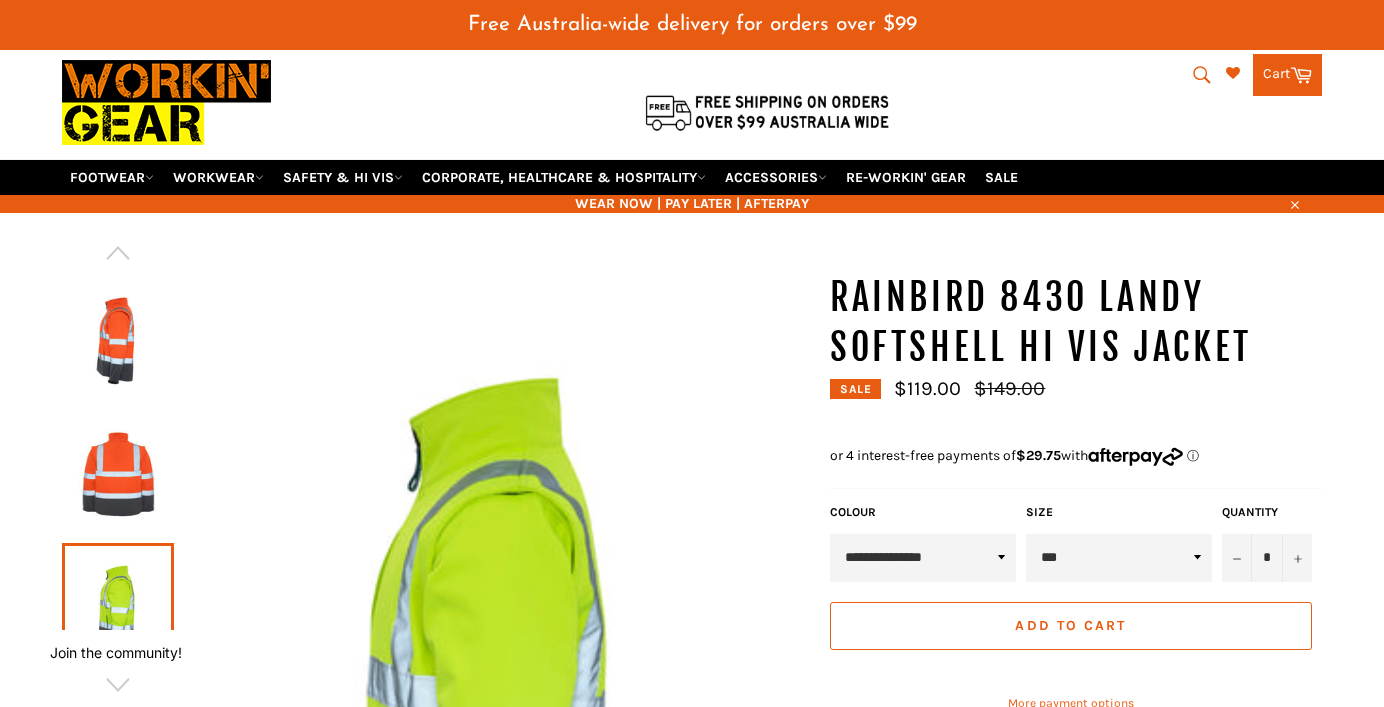 click on "Add to Cart" at bounding box center [1071, 626] 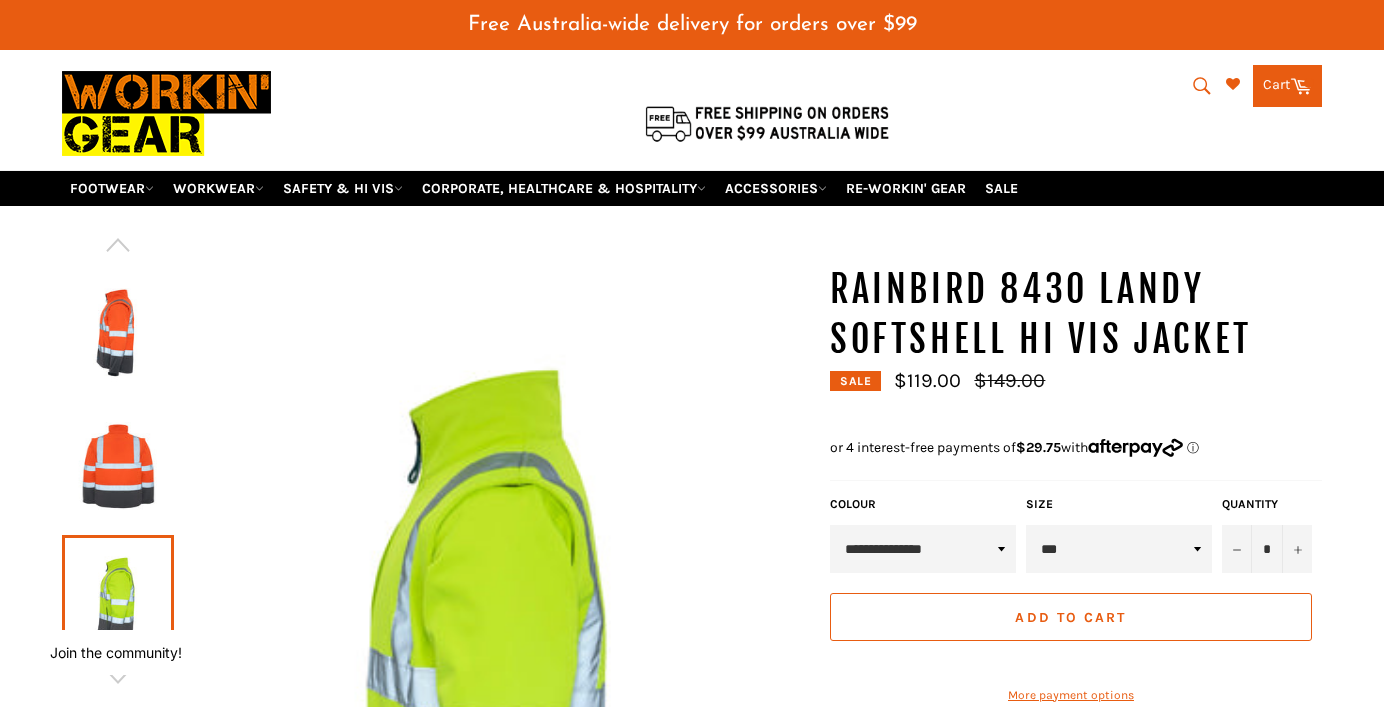 scroll, scrollTop: 0, scrollLeft: 0, axis: both 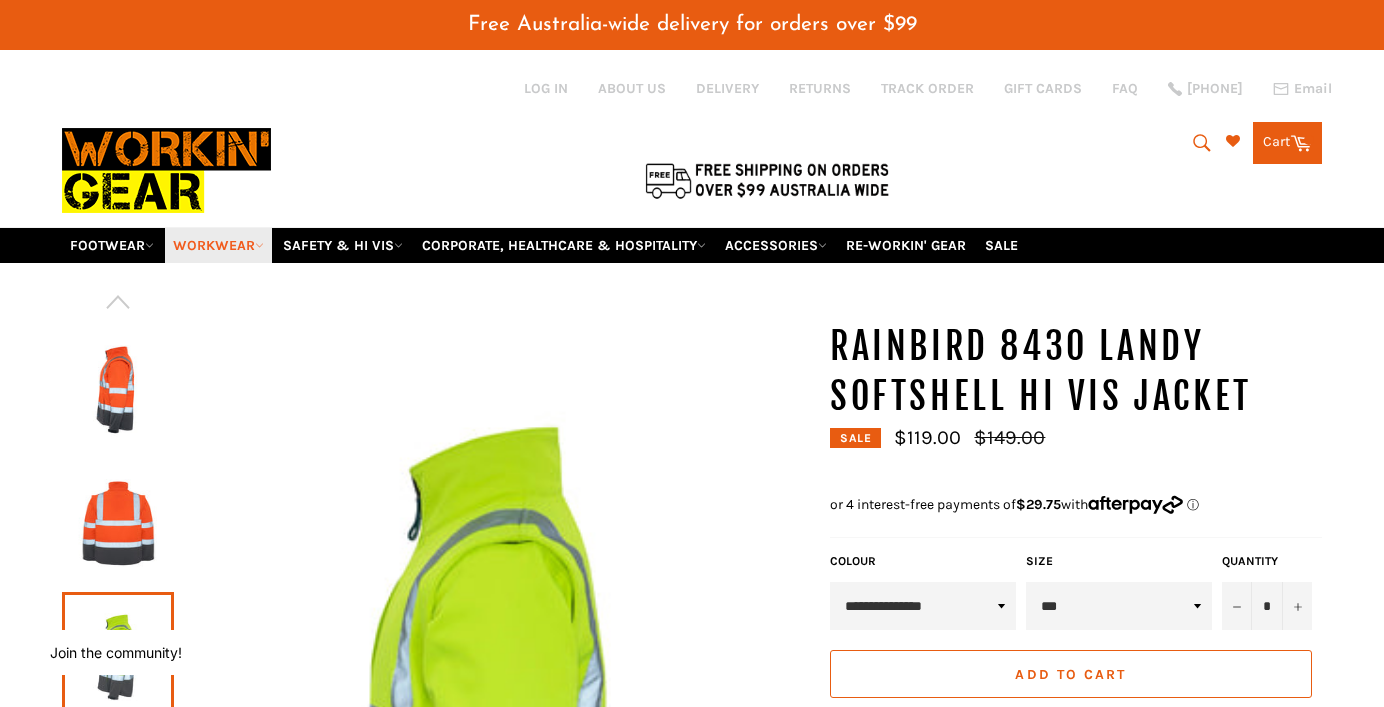 click on "WORKWEAR" at bounding box center (218, 245) 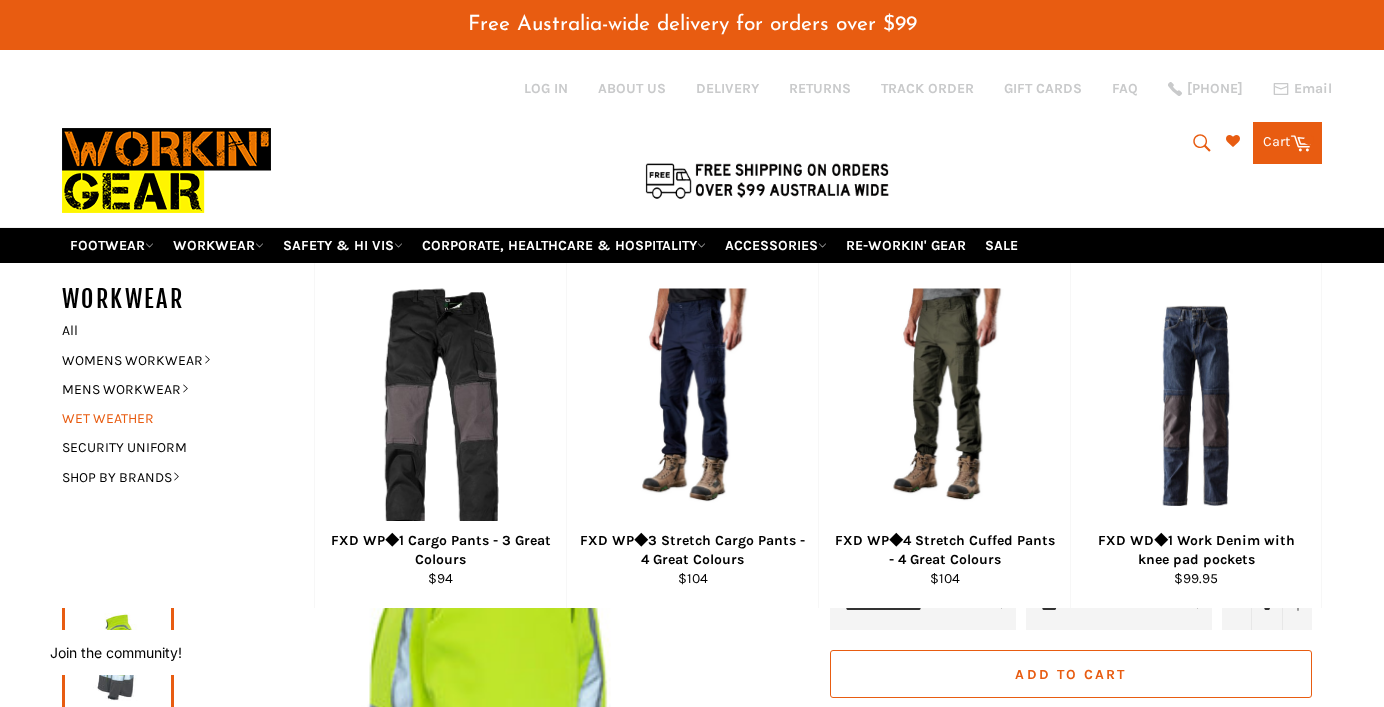 click on "WET WEATHER" at bounding box center (173, 418) 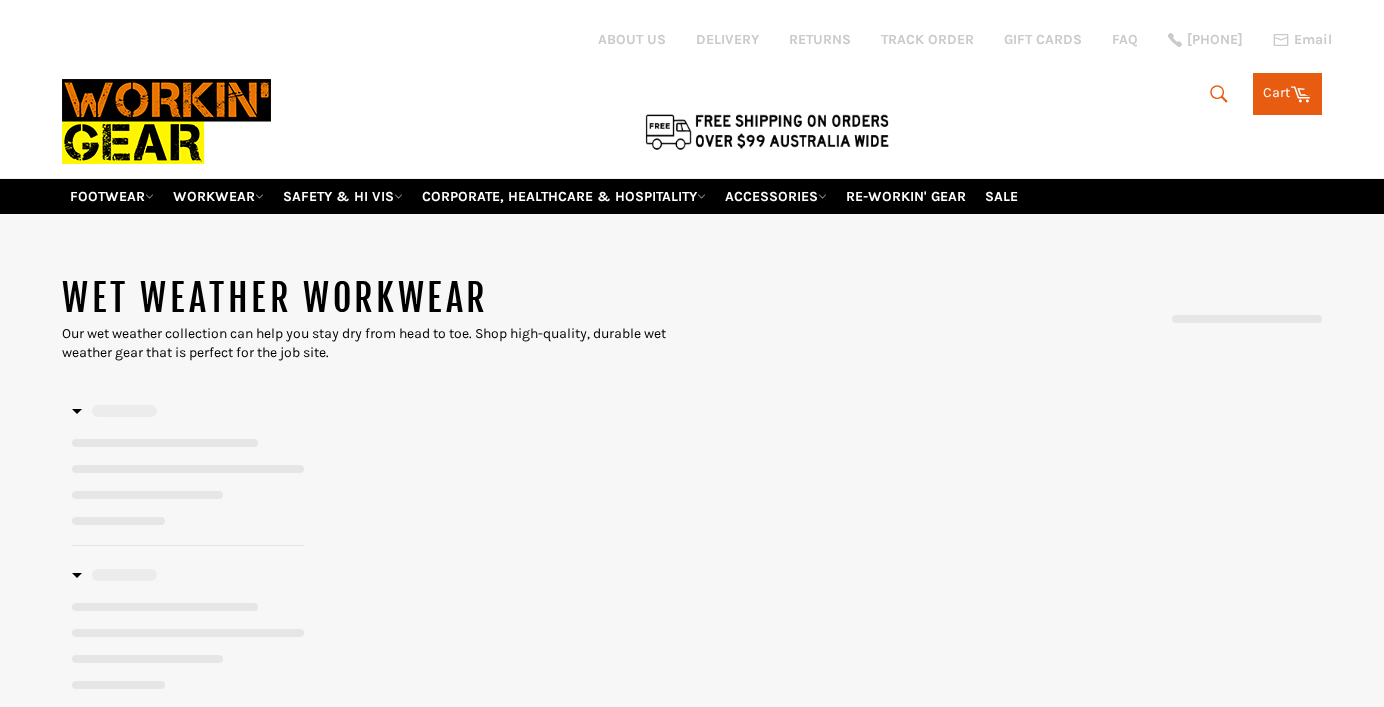 scroll, scrollTop: 0, scrollLeft: 0, axis: both 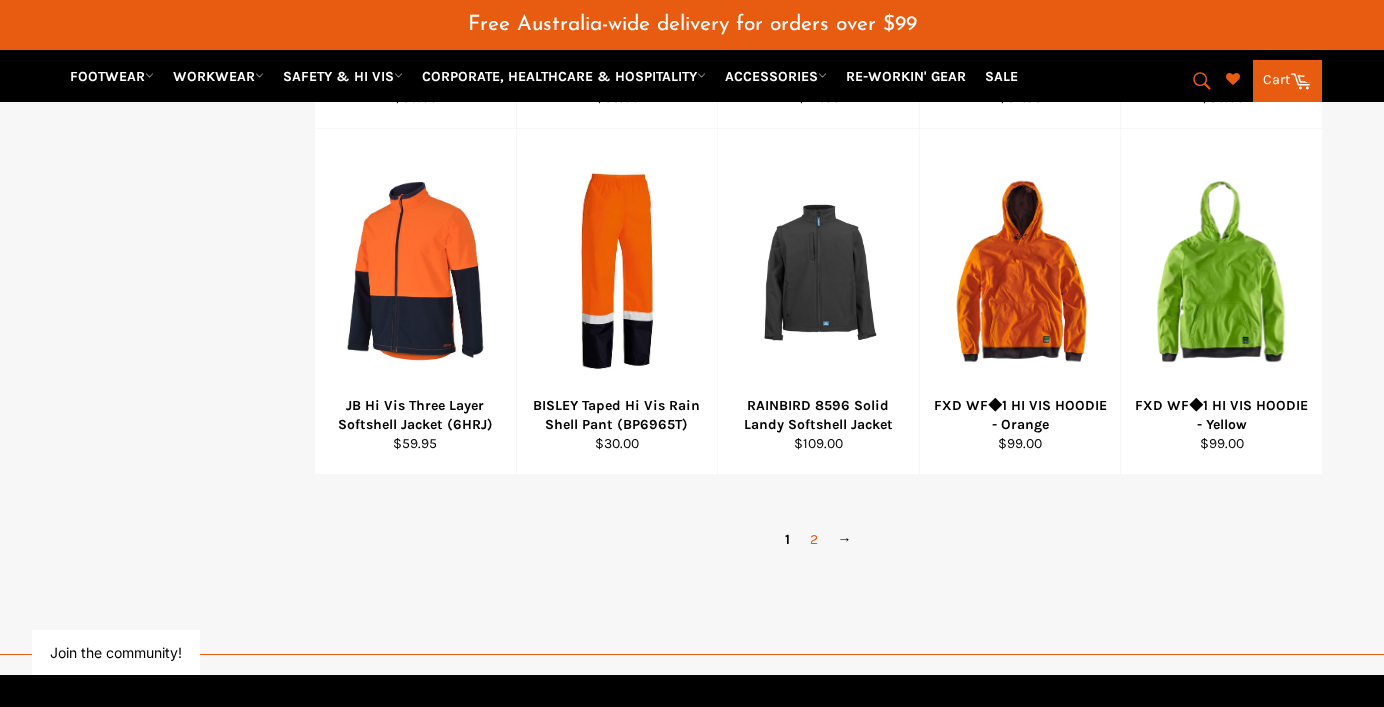 click on "2" at bounding box center (814, 539) 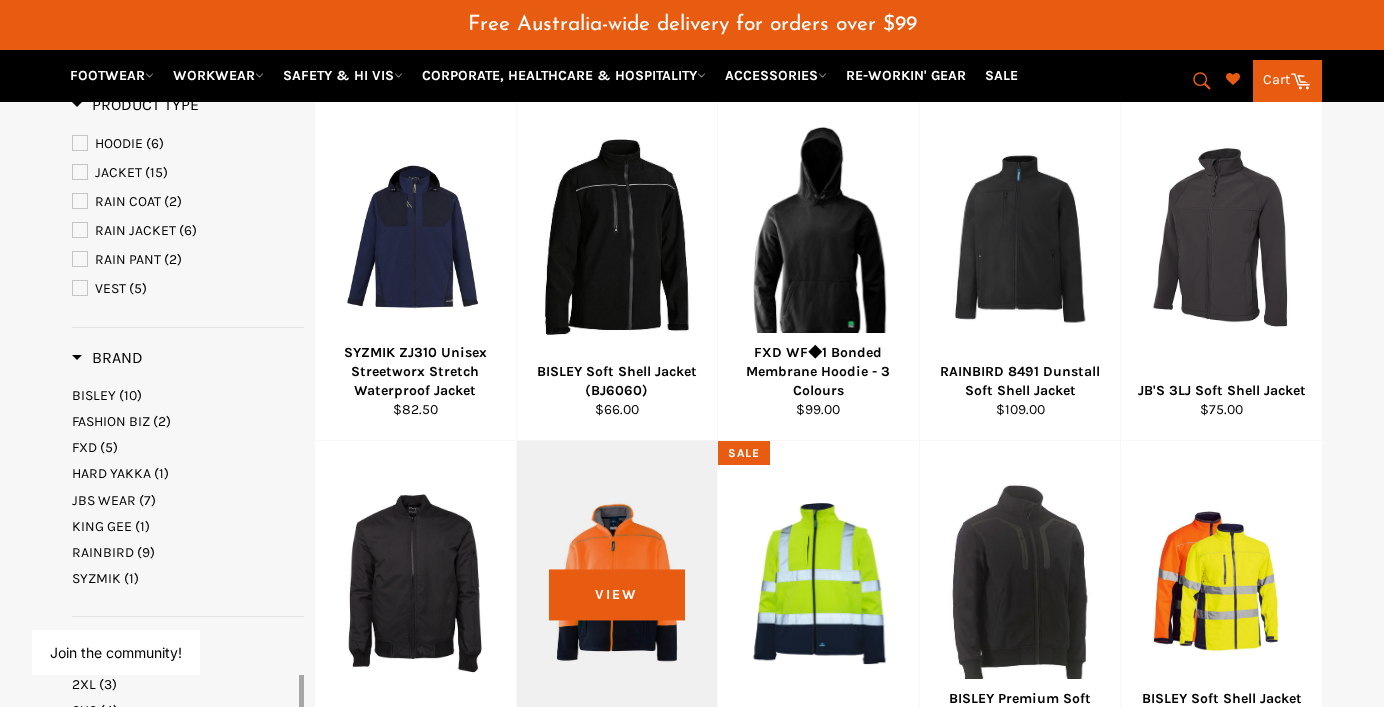 scroll, scrollTop: 0, scrollLeft: 0, axis: both 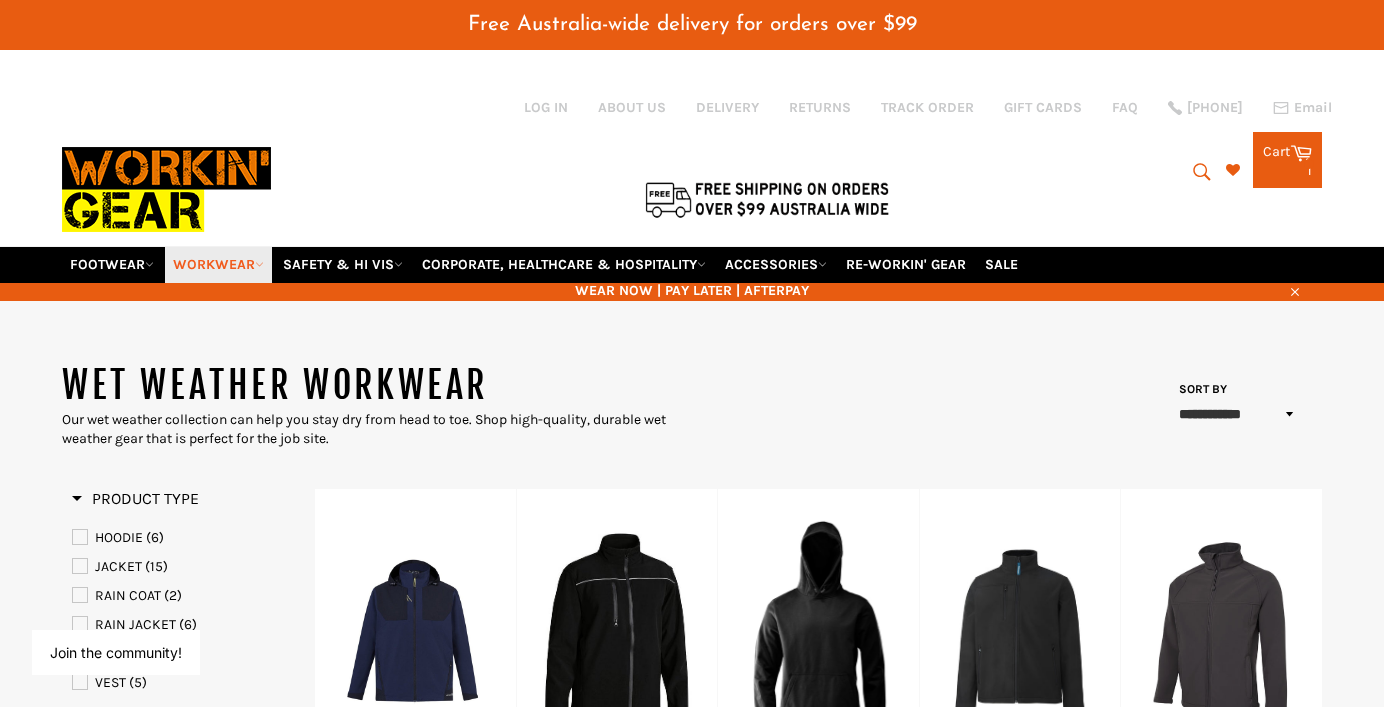 click on "WORKWEAR" at bounding box center [218, 264] 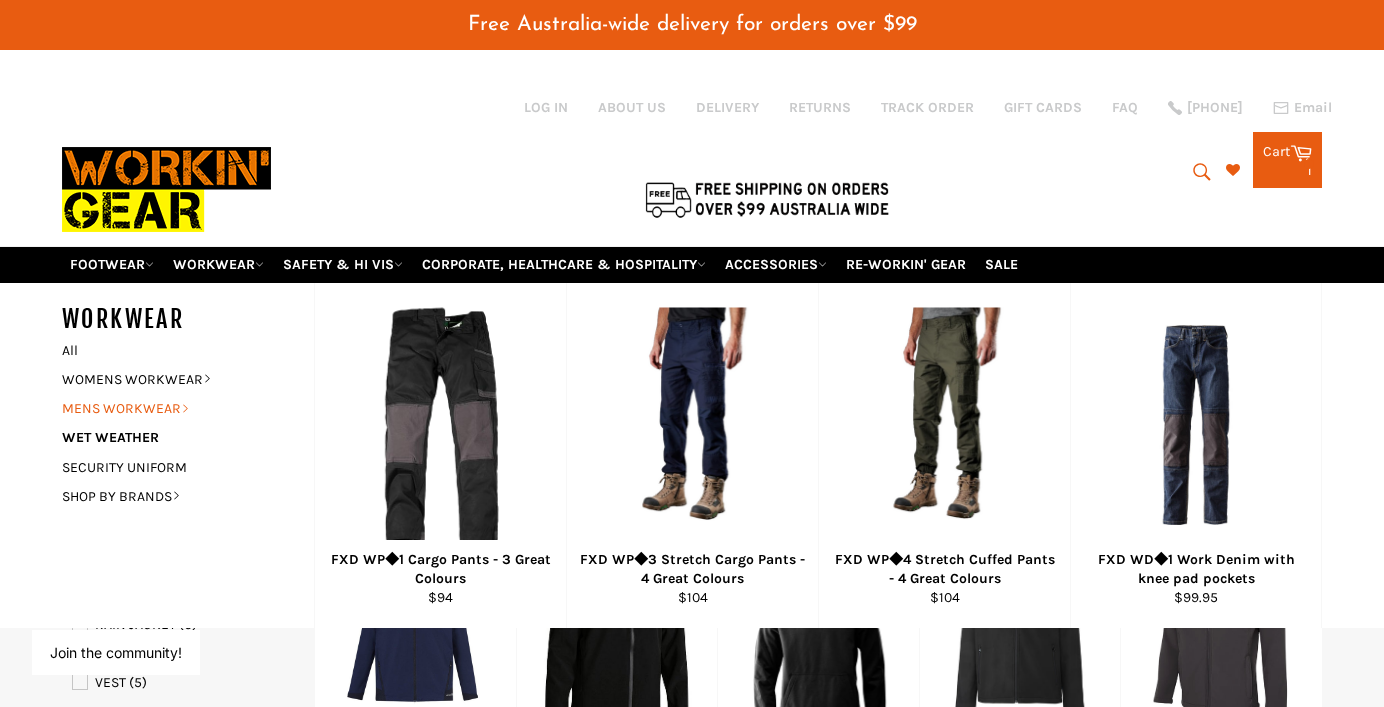 click on "MENS WORKWEAR" at bounding box center [173, 408] 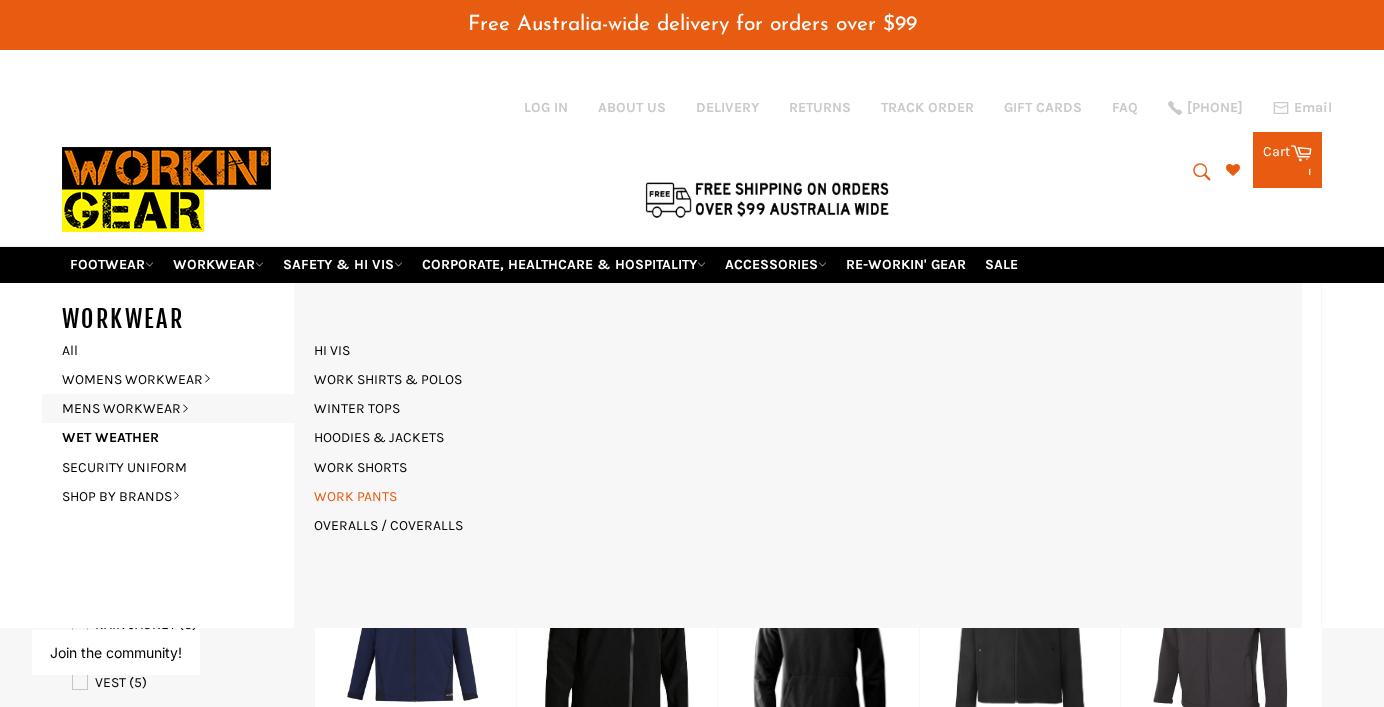 click on "WORK PANTS" at bounding box center [355, 496] 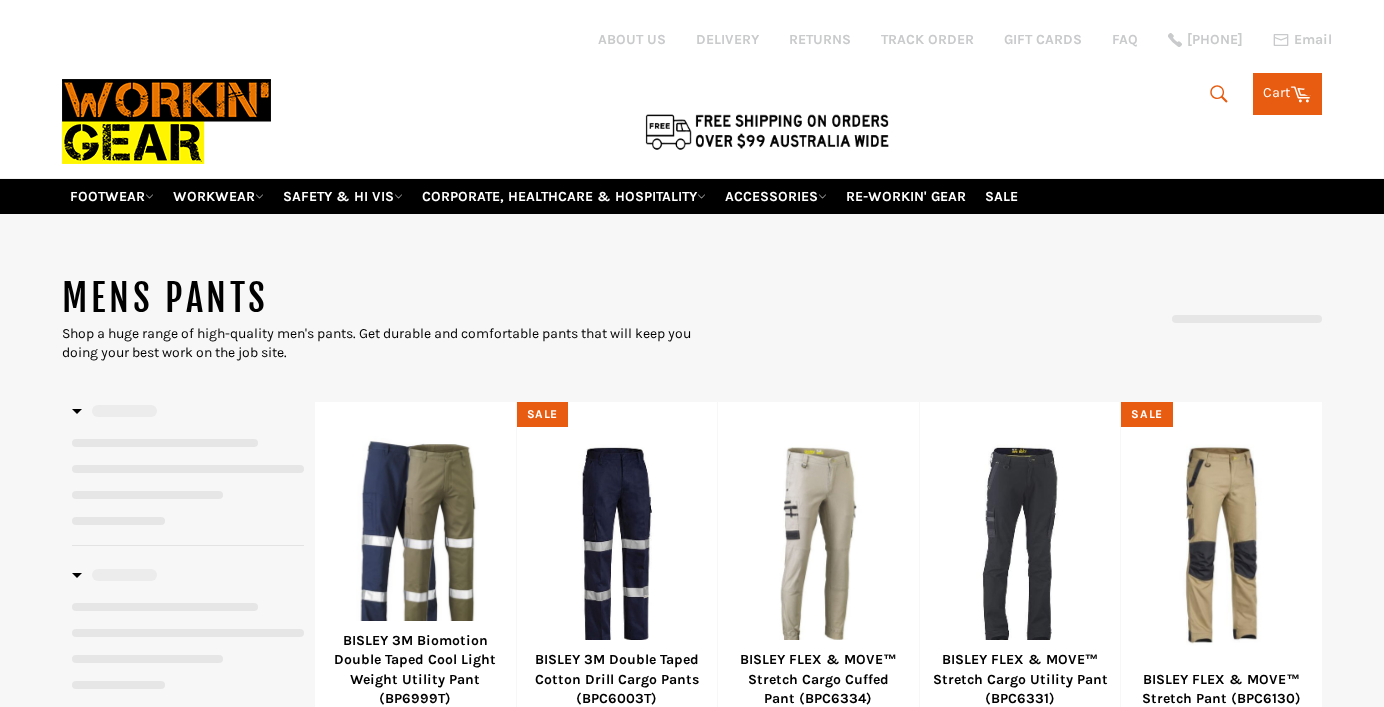 scroll, scrollTop: 0, scrollLeft: 0, axis: both 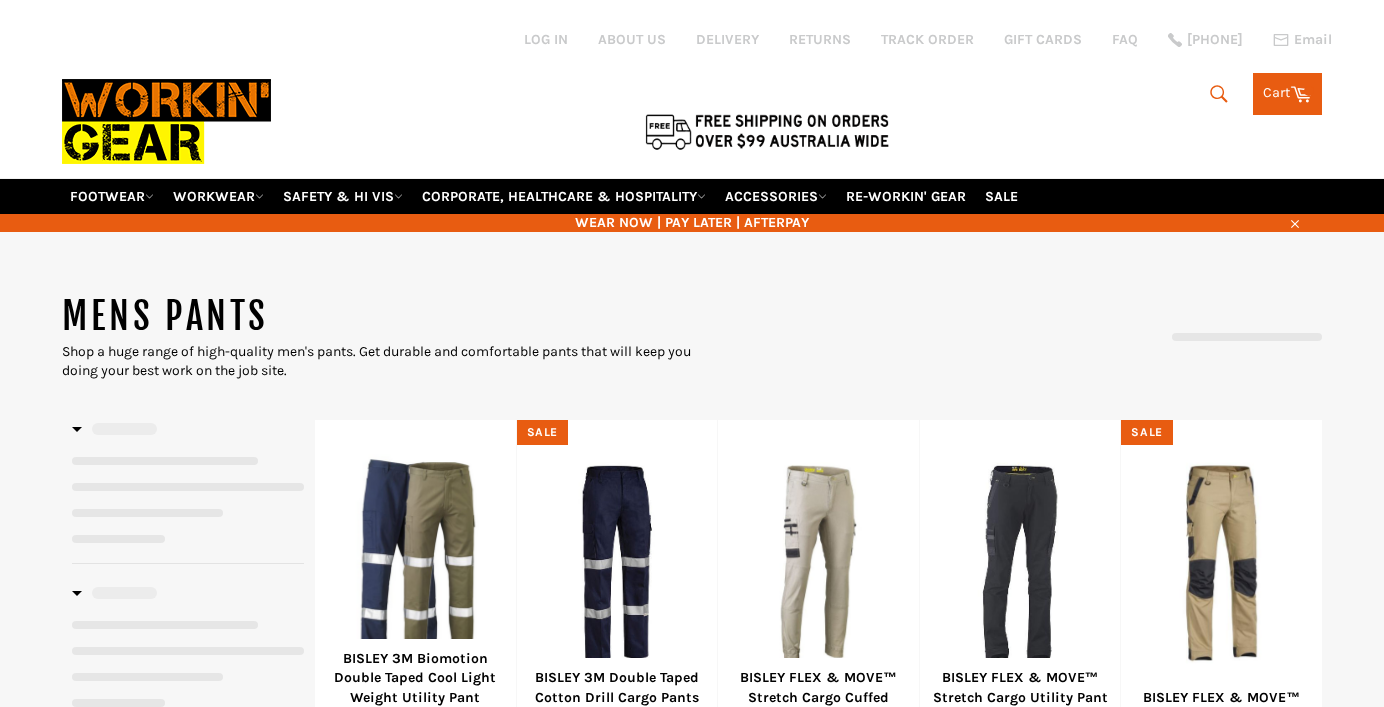 select on "**********" 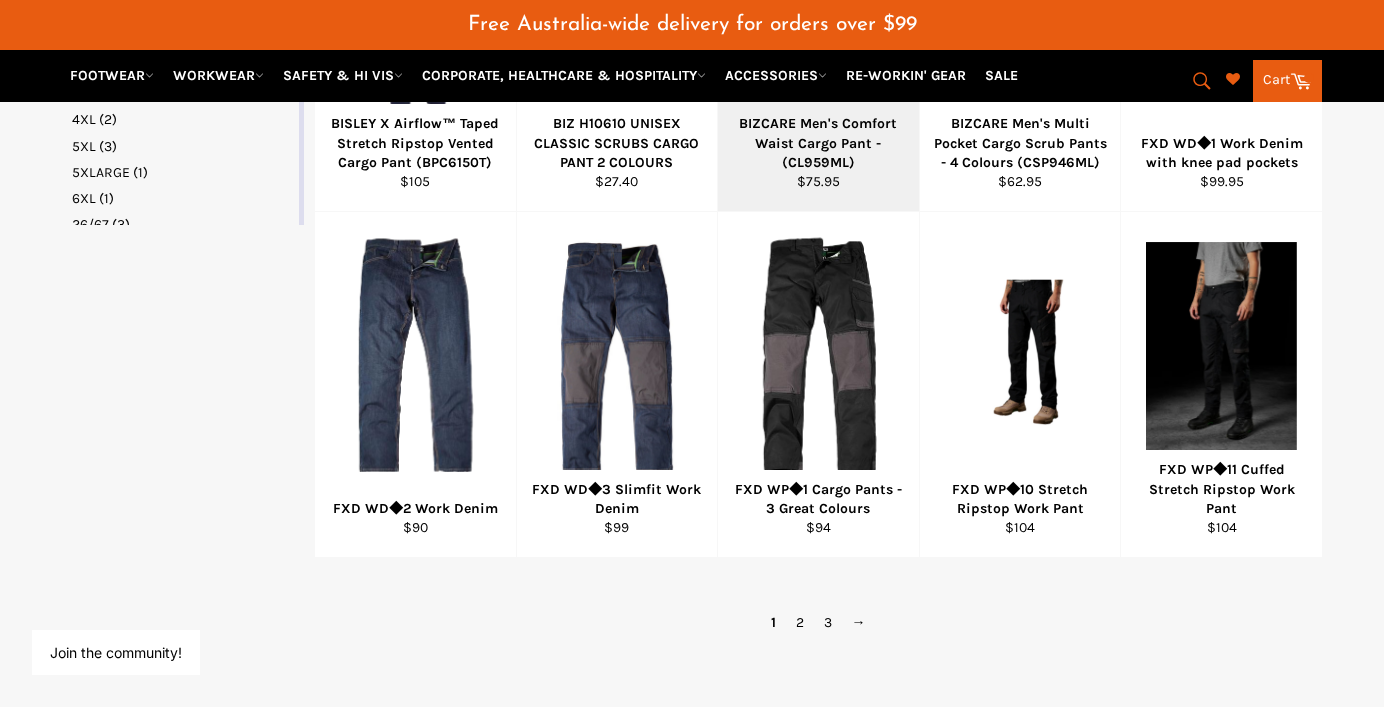 scroll, scrollTop: 1290, scrollLeft: 0, axis: vertical 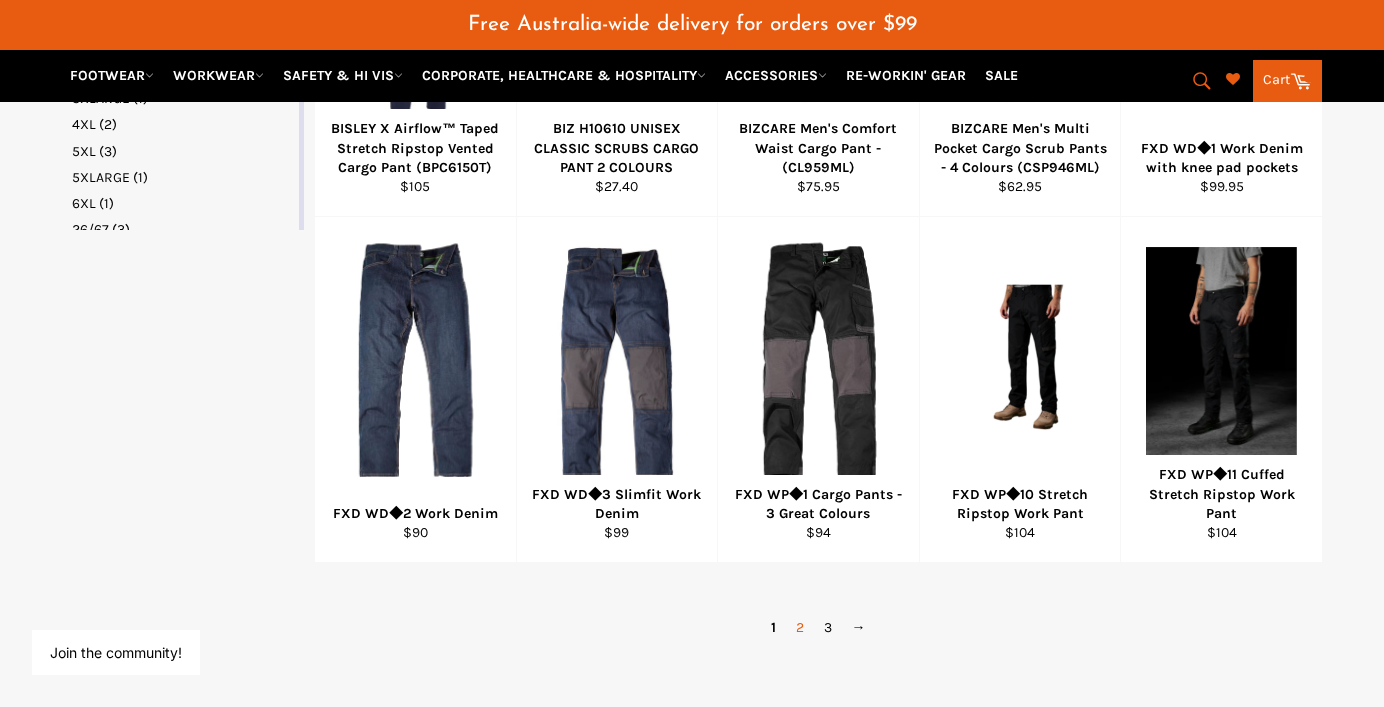 click on "2" at bounding box center [800, 627] 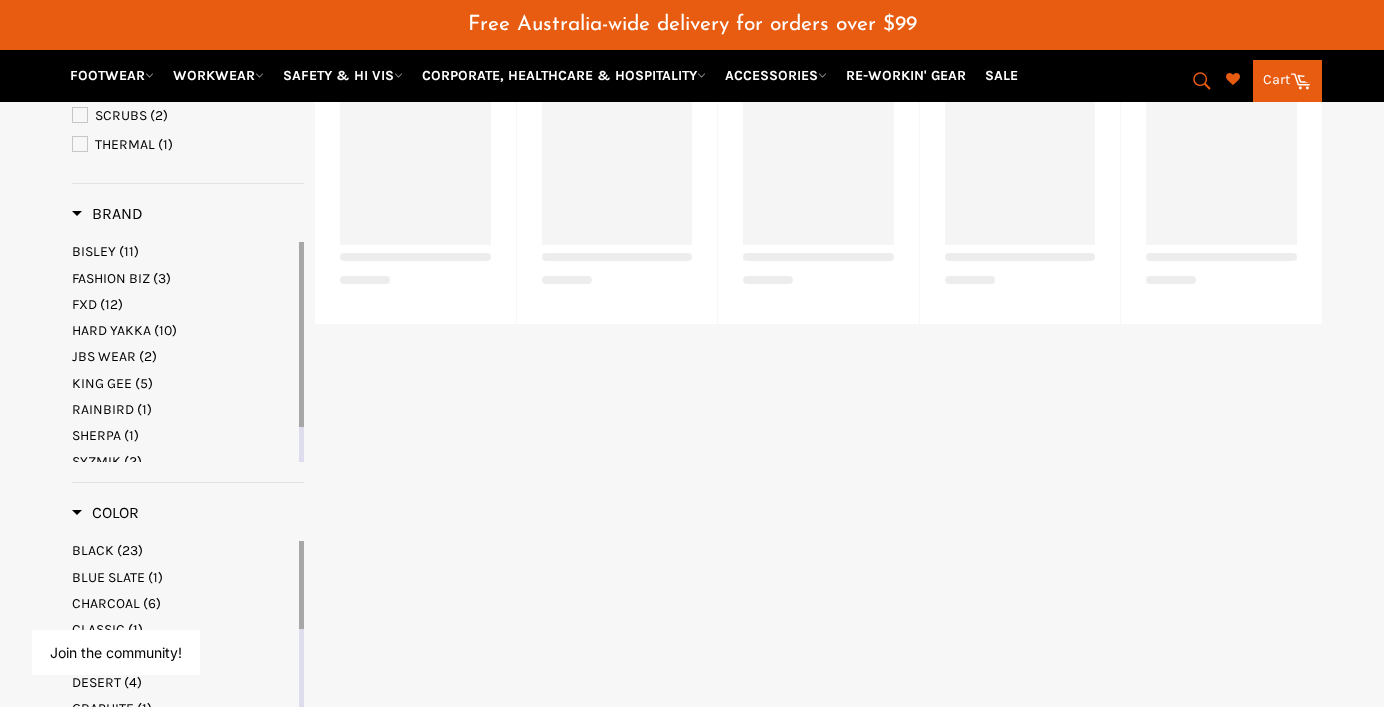 select on "**********" 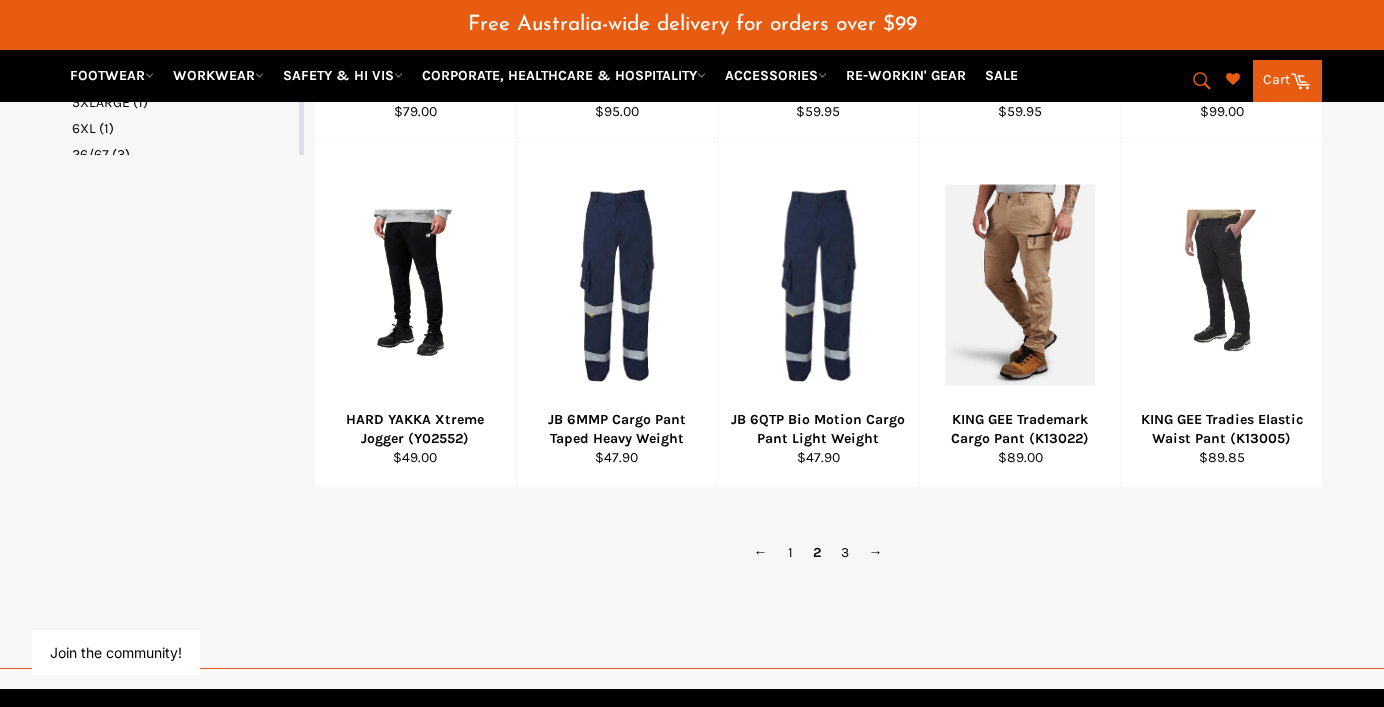 scroll, scrollTop: 1366, scrollLeft: 0, axis: vertical 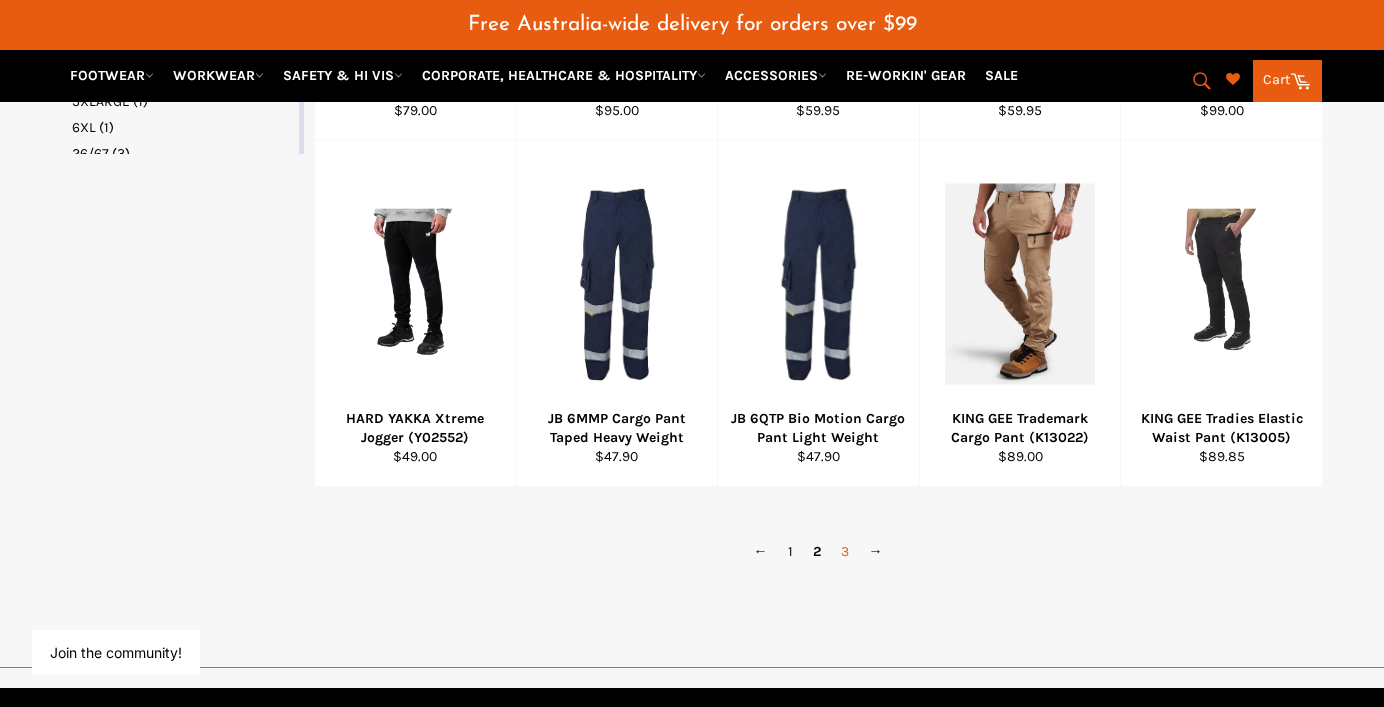 click on "3" at bounding box center [845, 551] 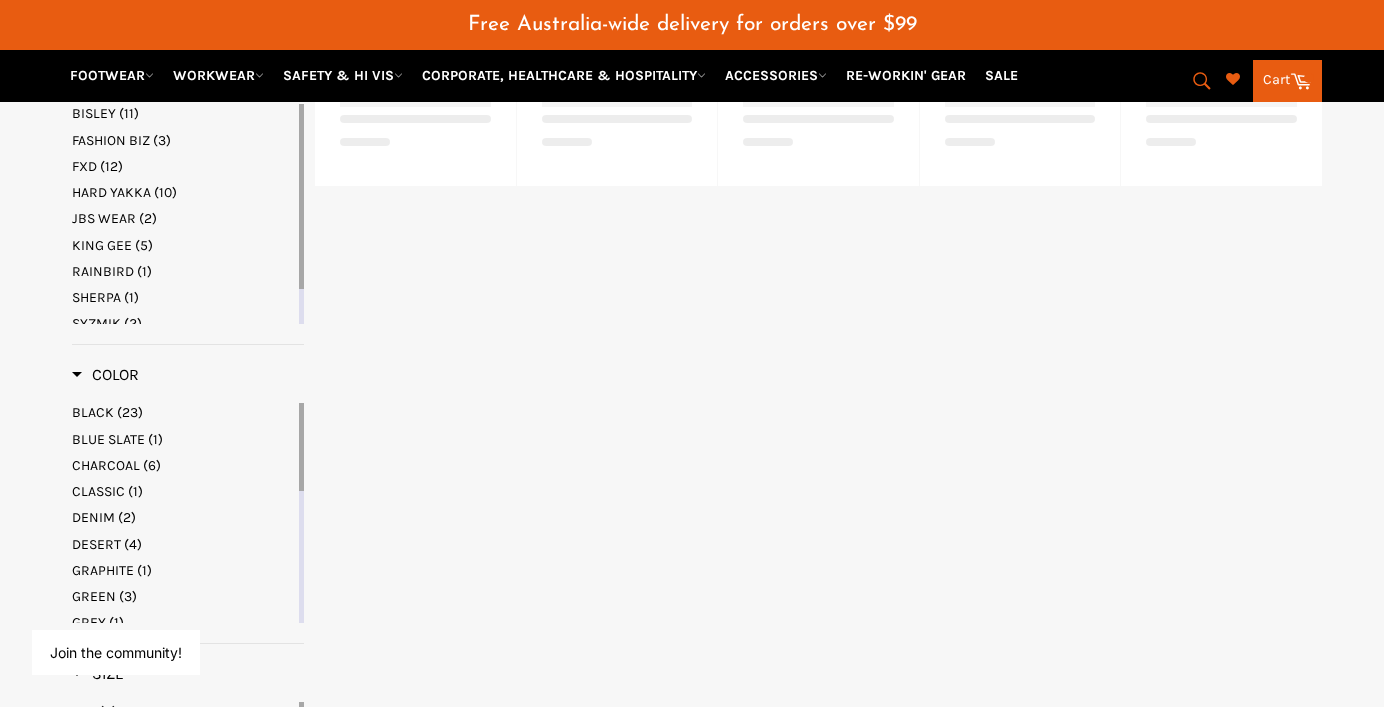 select on "**********" 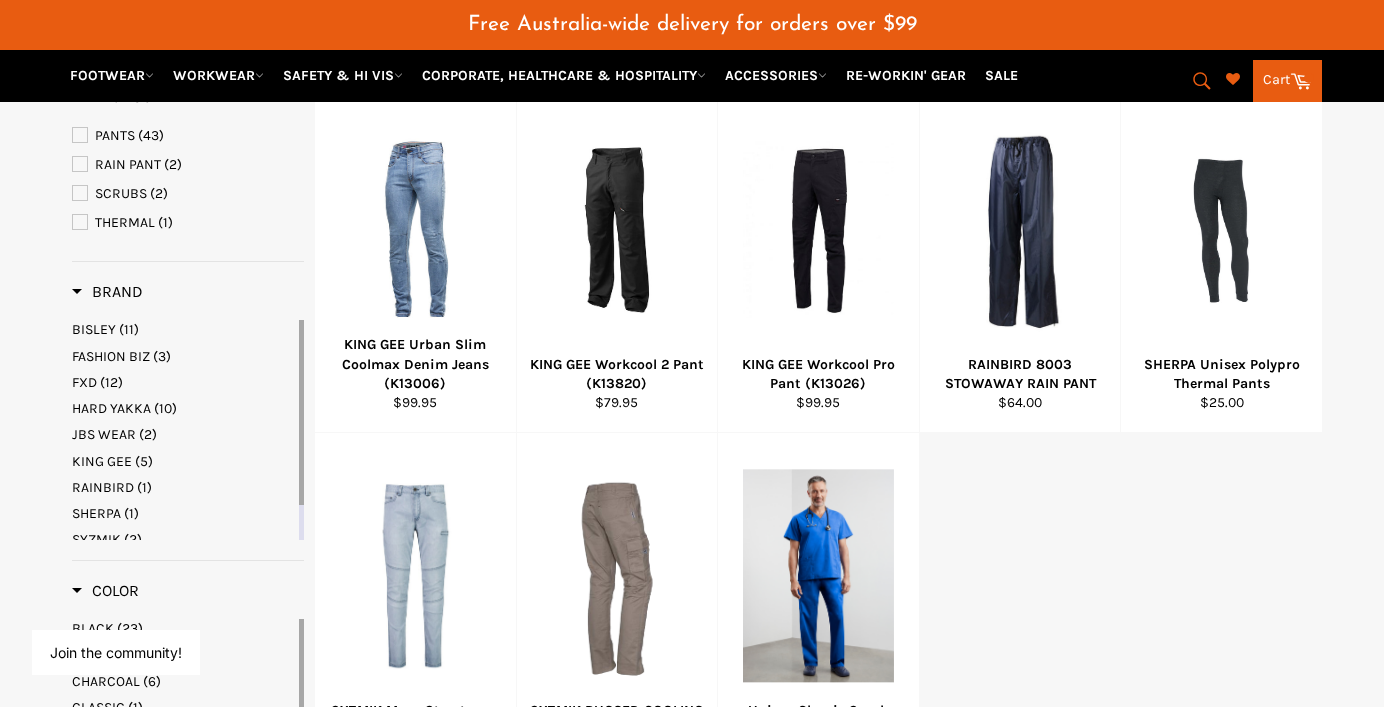 scroll, scrollTop: 381, scrollLeft: 0, axis: vertical 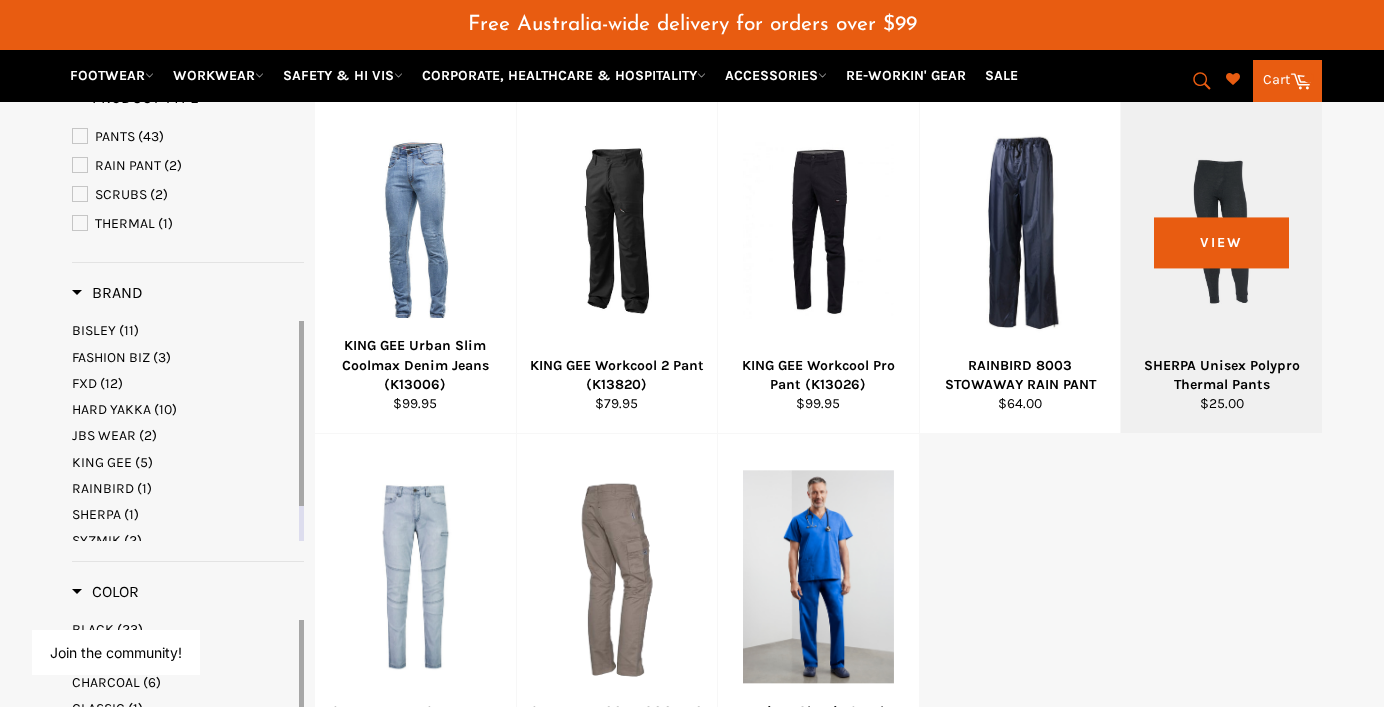 click on "SHERPA Unisex Polypro Thermal Pants" at bounding box center (1222, 375) 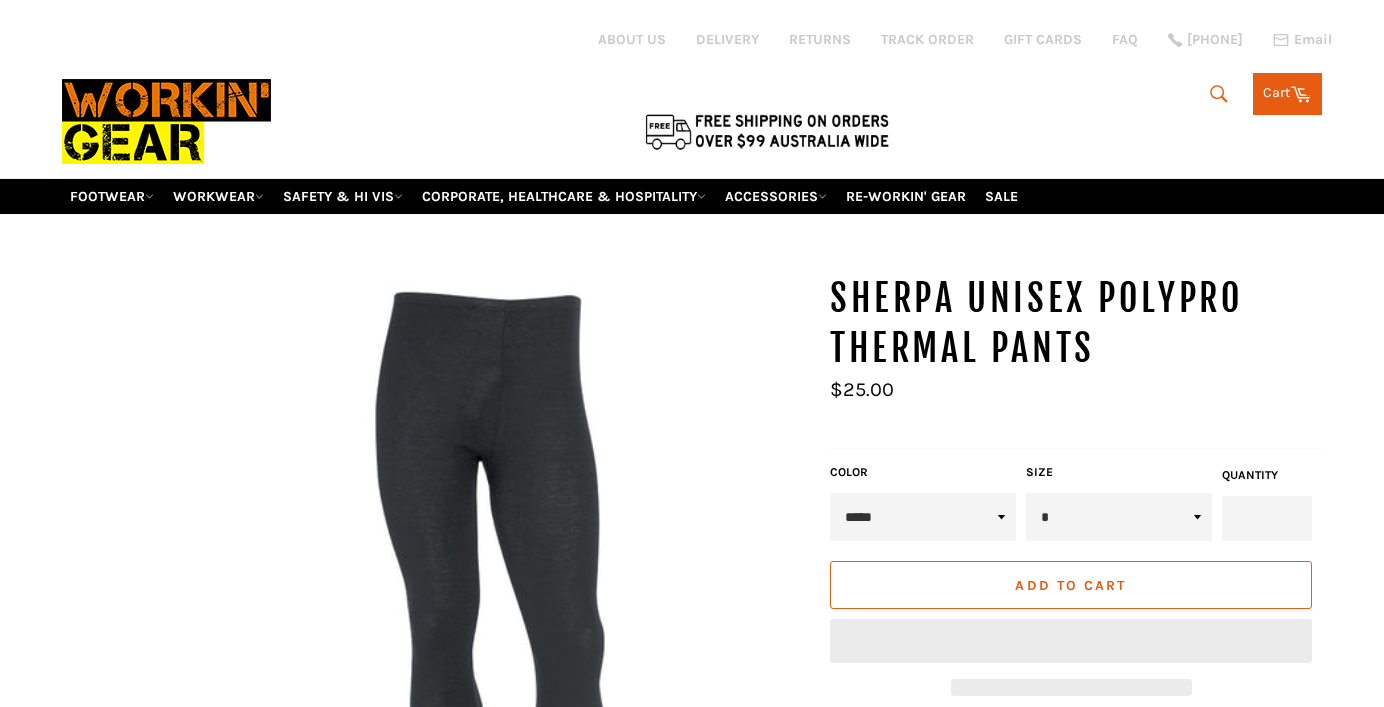 scroll, scrollTop: 0, scrollLeft: 0, axis: both 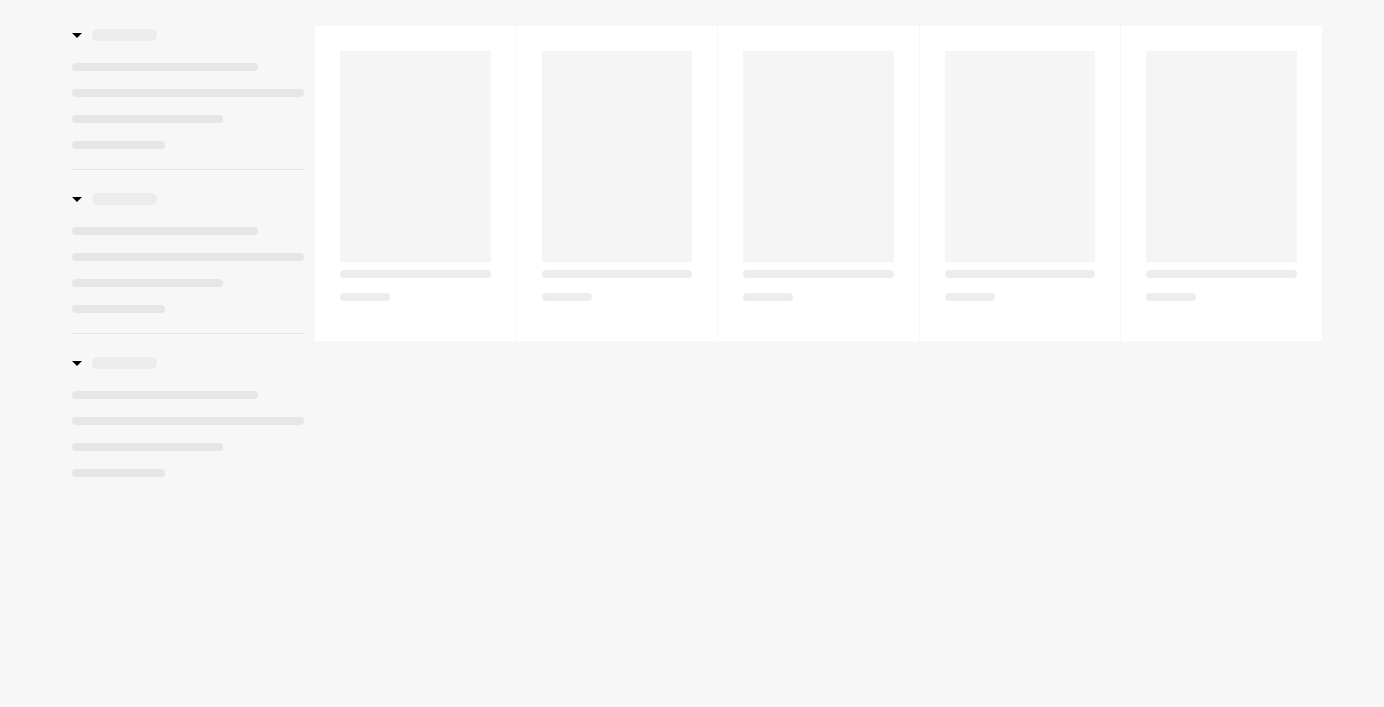 select on "**********" 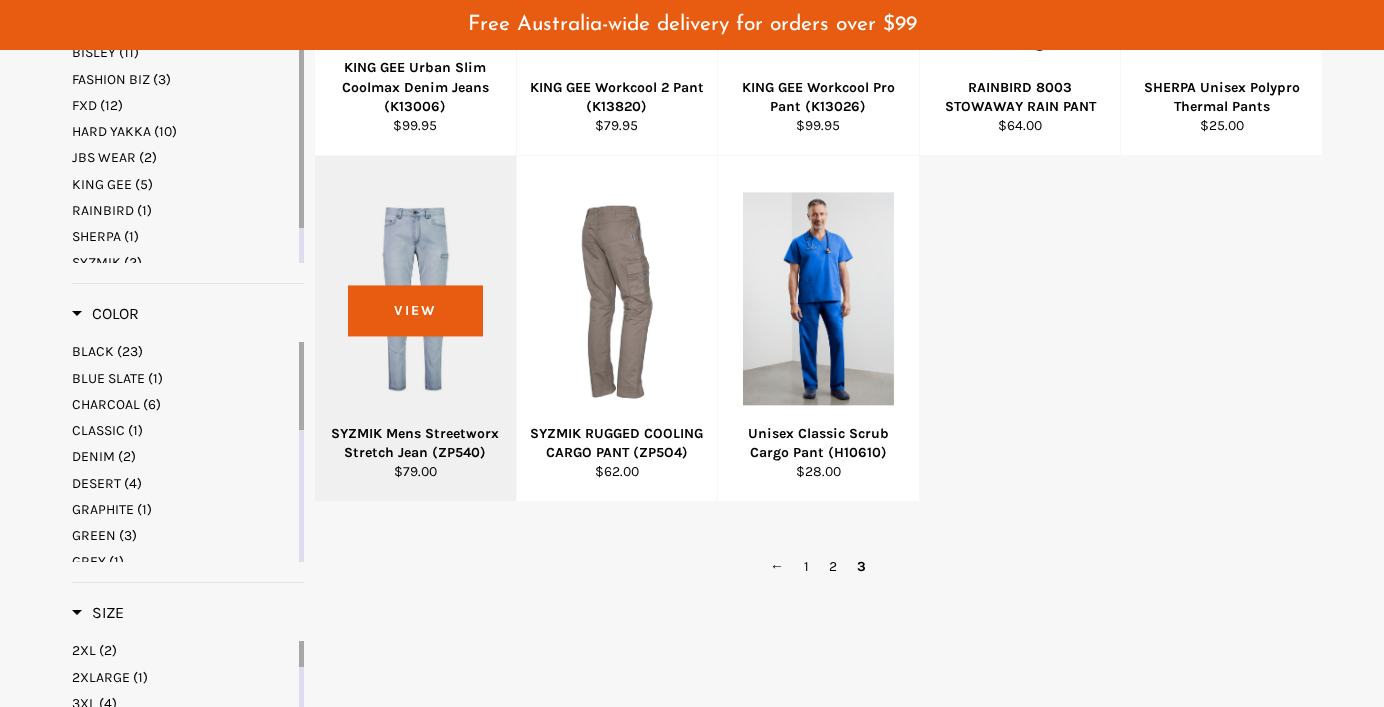 scroll, scrollTop: 0, scrollLeft: 0, axis: both 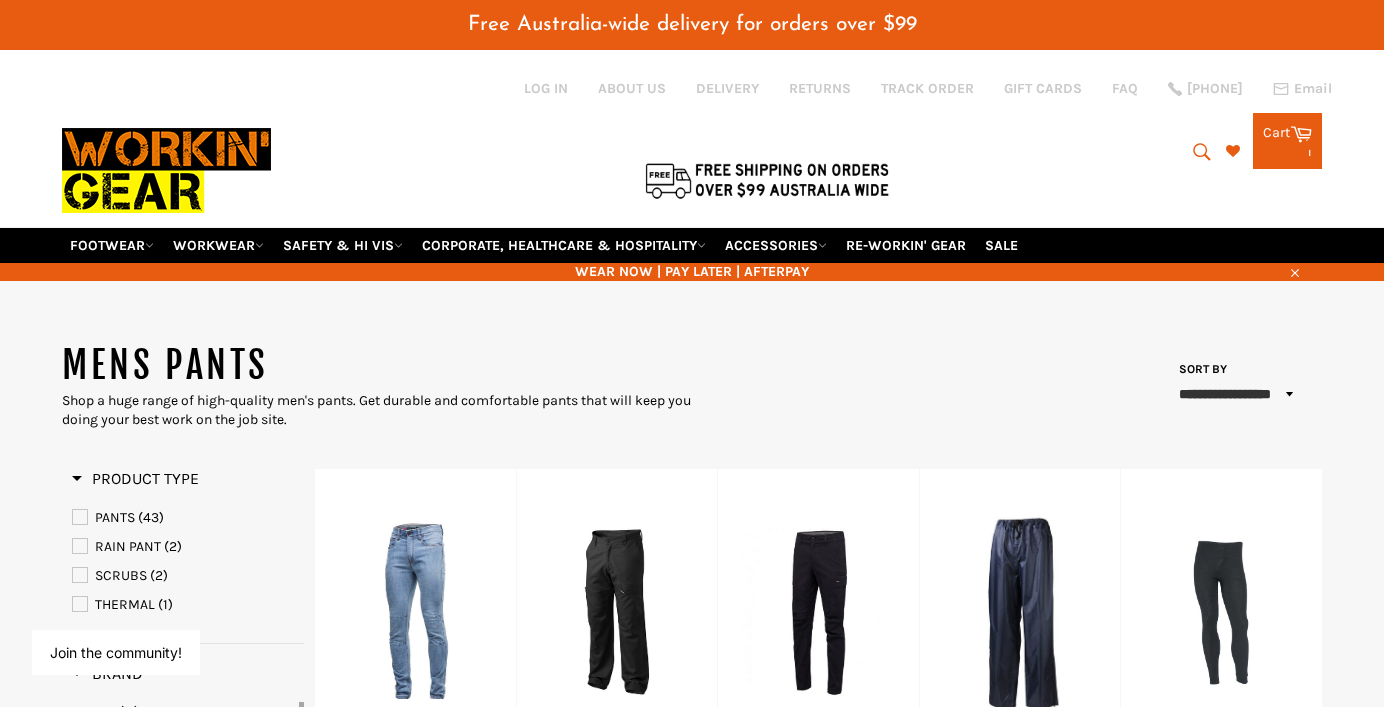 click at bounding box center [166, 170] 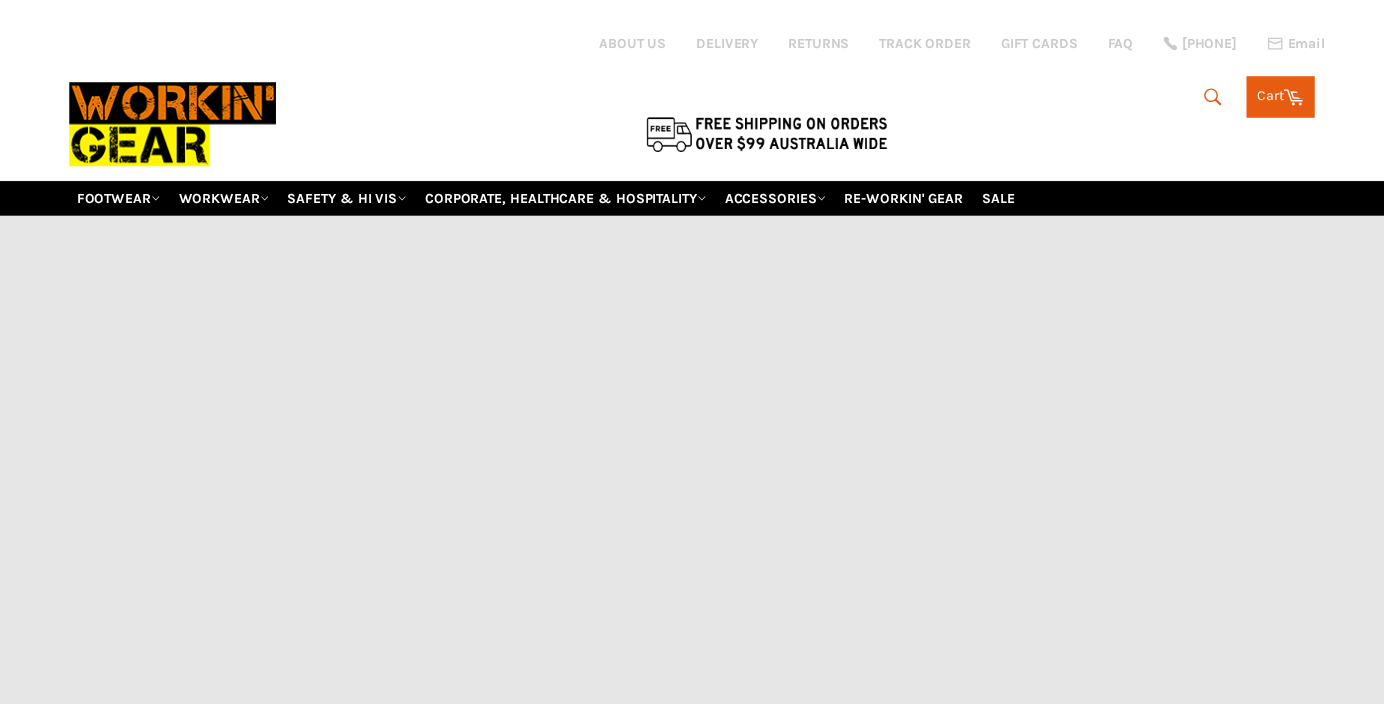 scroll, scrollTop: 0, scrollLeft: 0, axis: both 